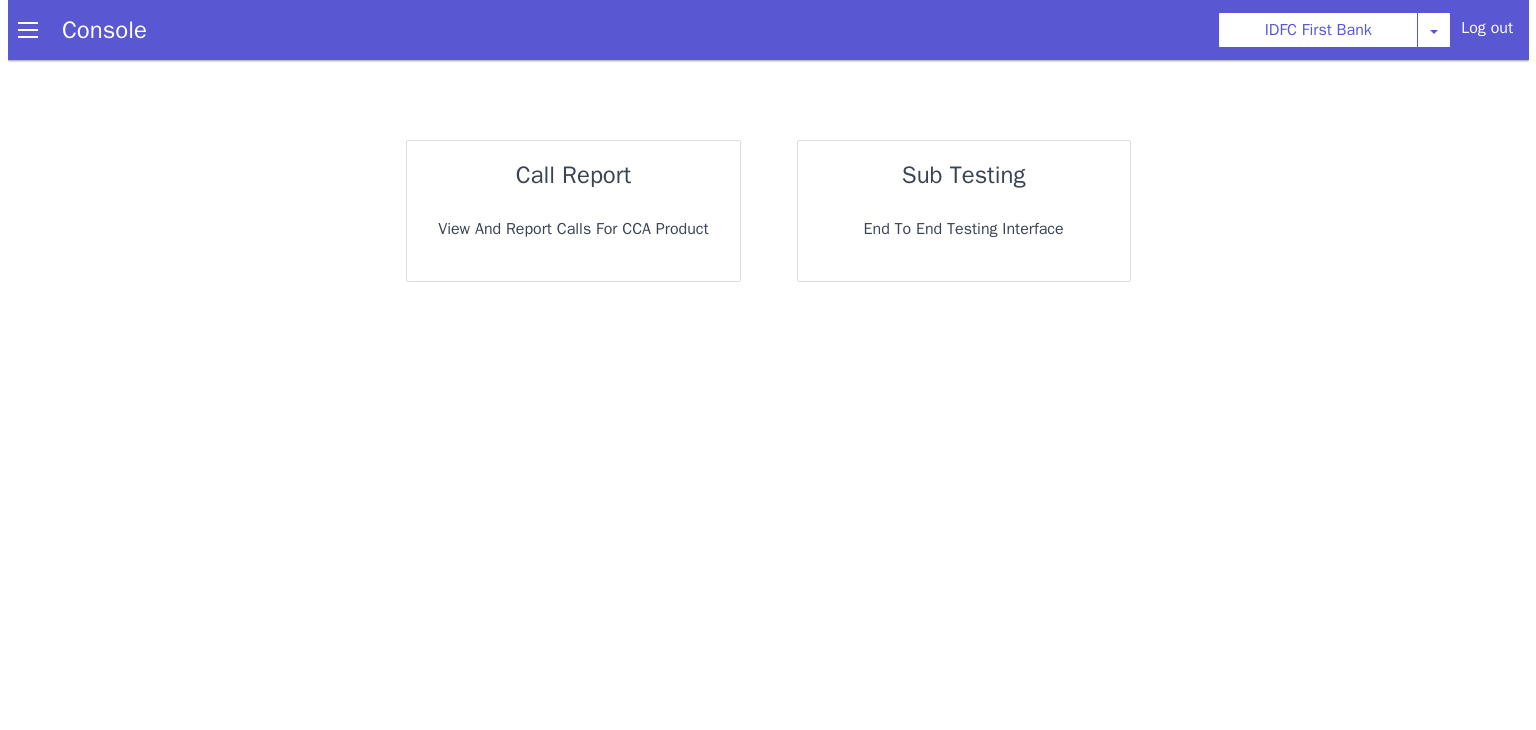 scroll, scrollTop: 0, scrollLeft: 0, axis: both 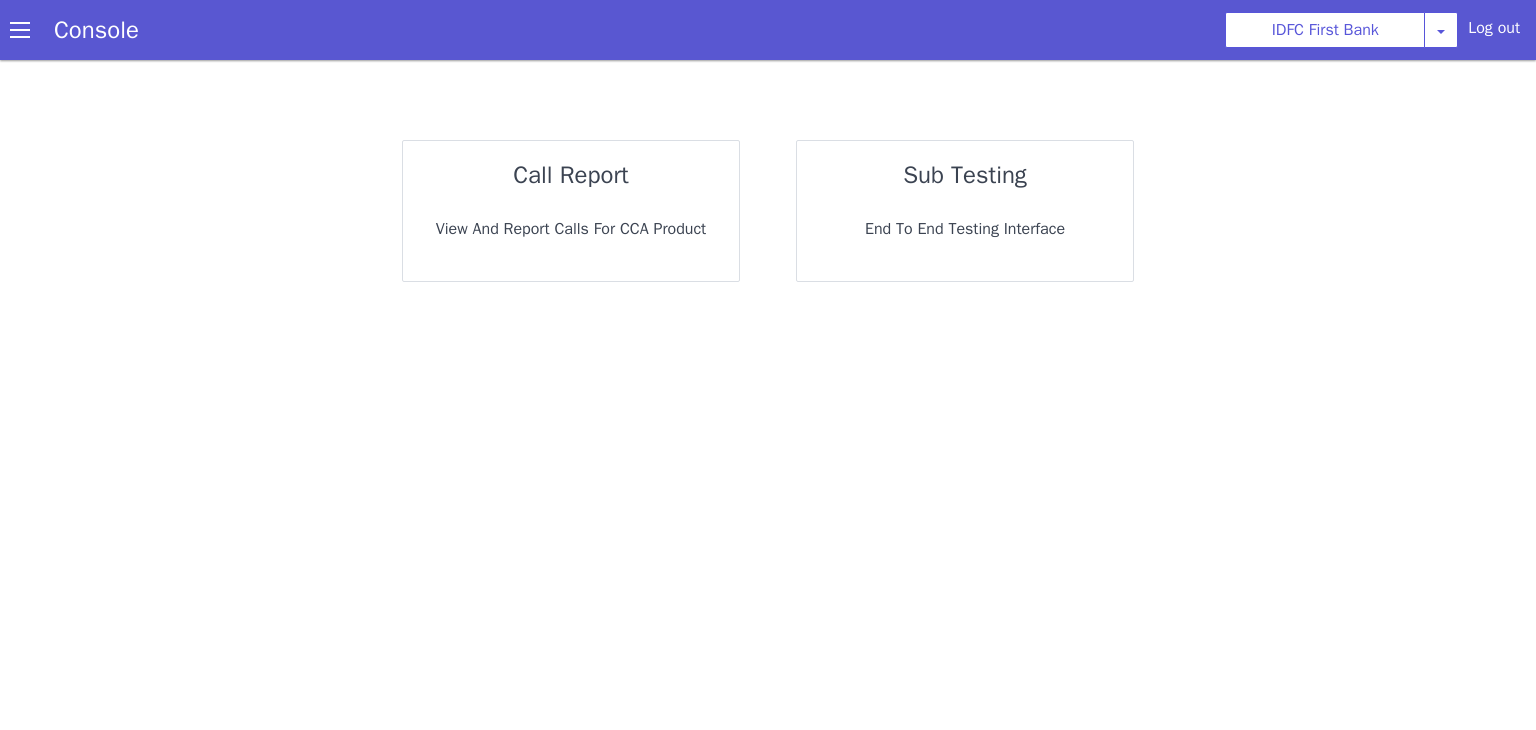click on "call report" at bounding box center (570, 175) 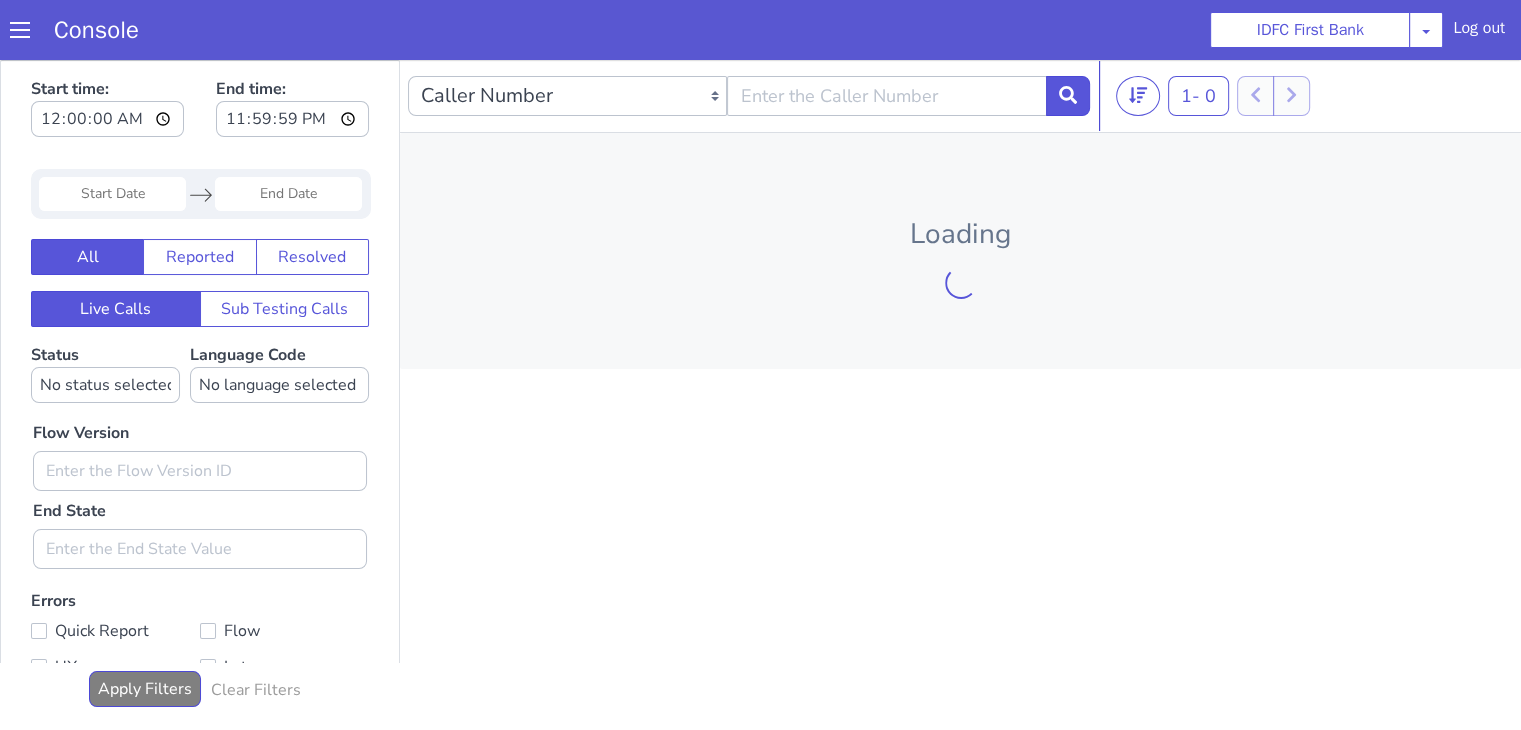 scroll, scrollTop: 0, scrollLeft: 0, axis: both 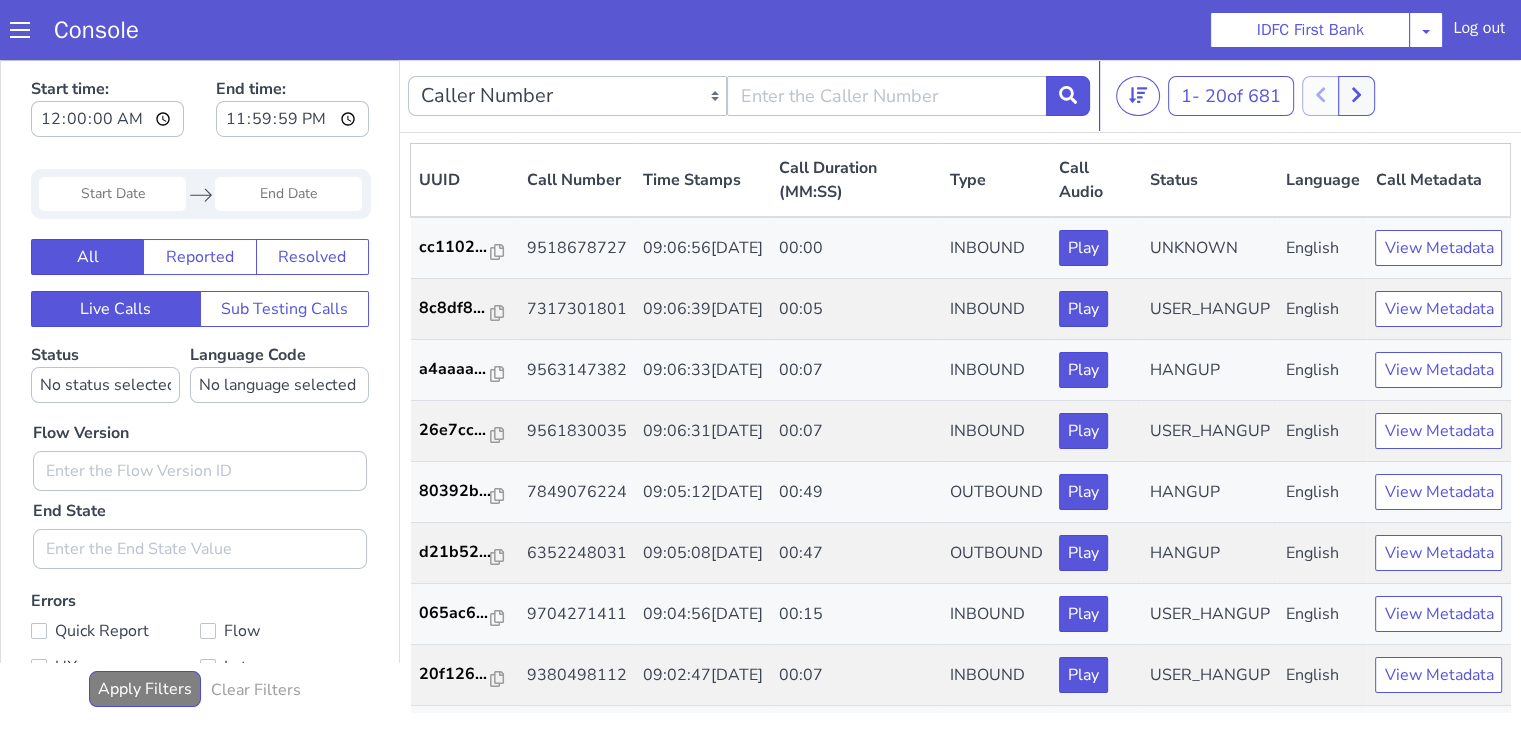 click on "Console IDFC First Bank AO Smith Airtel DTH Pilot Airtel POC Alice Blue NT Aliceblue American Finance - US Apollo Apollo 24*7 Application - Collections Auto NPS feedback Avaya Devconnect Axis Axis AMC Axis Outbound BAGIC BALIC BALIC Old 2 Bajaj Autofinance Bajaj Fin Banking Demo Barbeque Nation Buy Now Pay Later Cars24 Cashe Central Bank of India Charles Tyrwhitt Cholamandalam Finance Consumer Durables Coverfox Covid19 Helpline Credgenics CreditMate DPDzero DUMMY Data collection Demo - Collections Dish TV ERCM Emeritus Eureka Forbes - LQ FFAM360 - US Familiarity Farming_Axis Finaccel Flipkart Flow Templates Fusion Microfinance Giorgos_TestBot Great Learning Grievance Bot HDB Finance HDFC HDFC Ergo HDFC Freedom CC HDFC Life Demo HDFC Securities Hathway Internet Hathway V2 Home Credit IBM IBM Banking Demo ICICI ICICI Bank Outbound ICICI Lombard Persistency ICICI Prudential ICICI securities ICICI_lombard IDFC First Bank IFFCO Tokio Insurance Iffco Tokio Indiamart Indigo IndusInd - Settlement IndusInd CC Jarvis" at bounding box center (760, 30) 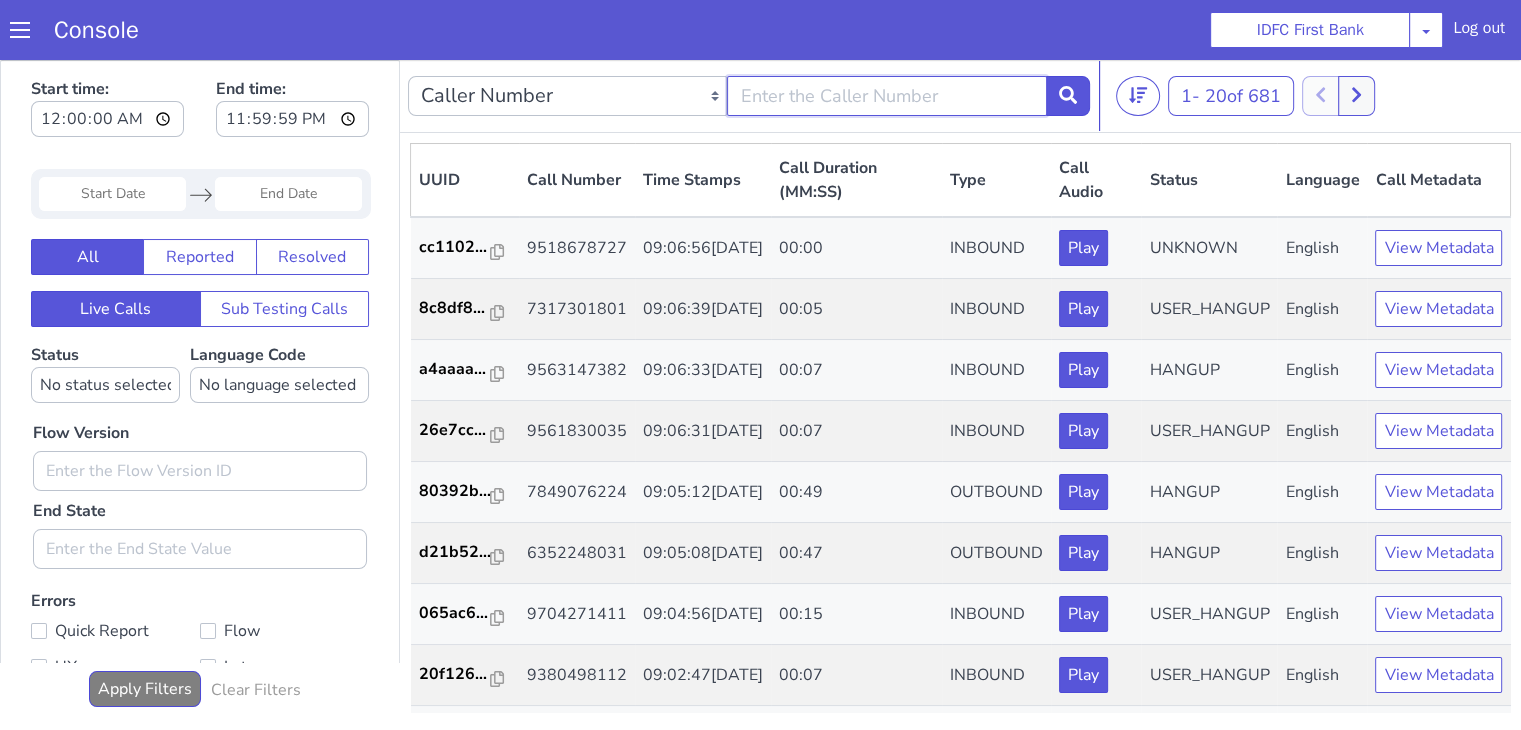 click at bounding box center (886, 96) 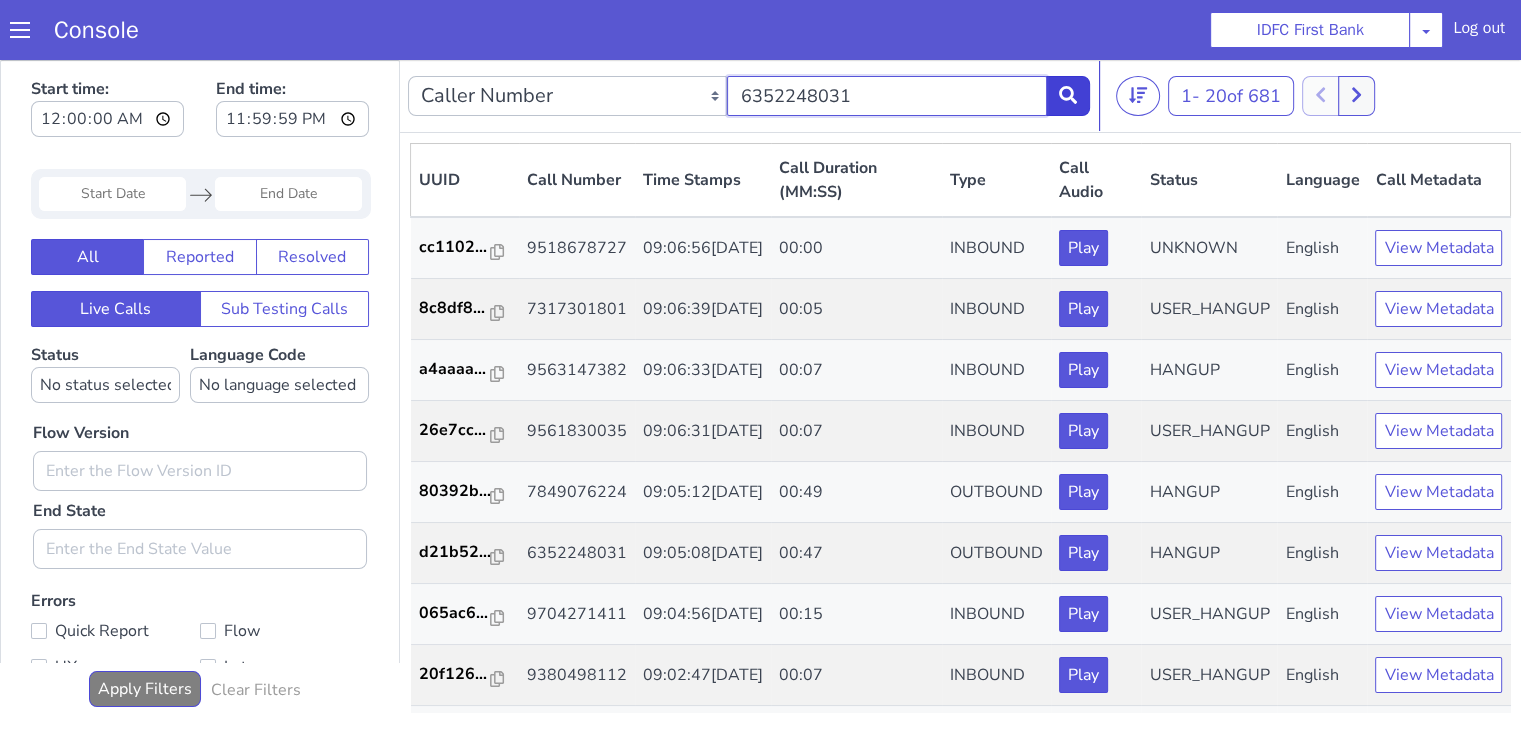 type on "6352248031" 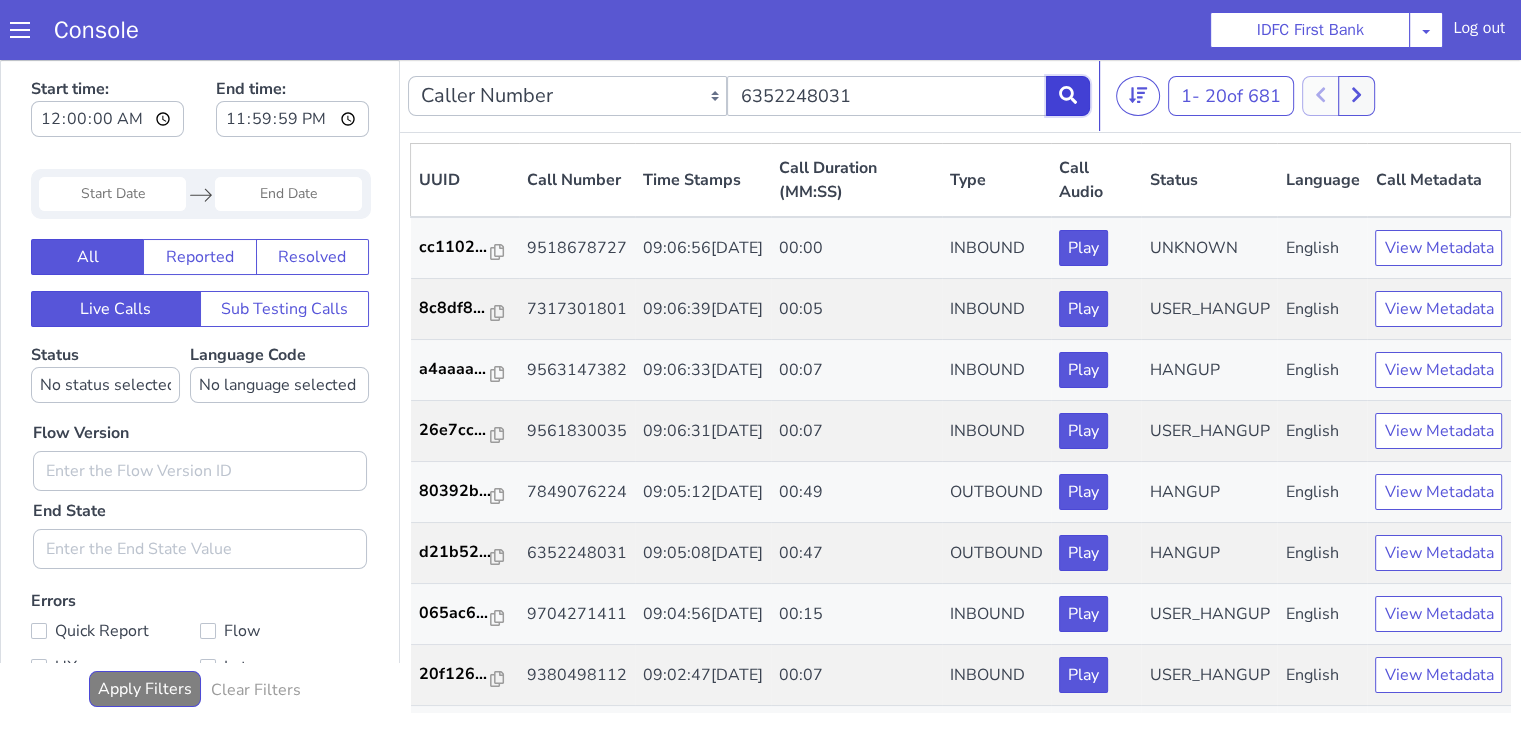 click 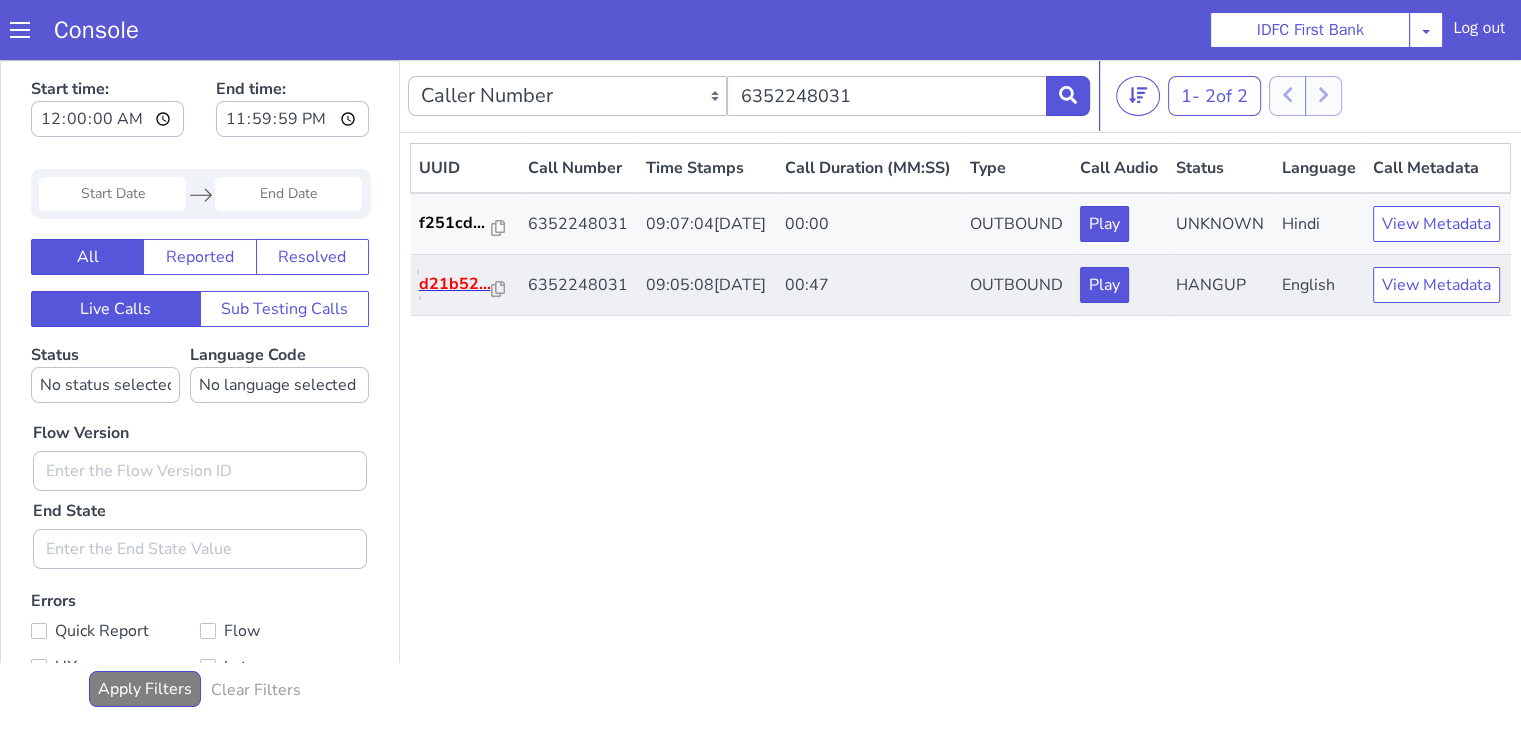 click on "d21b52..." at bounding box center [456, 284] 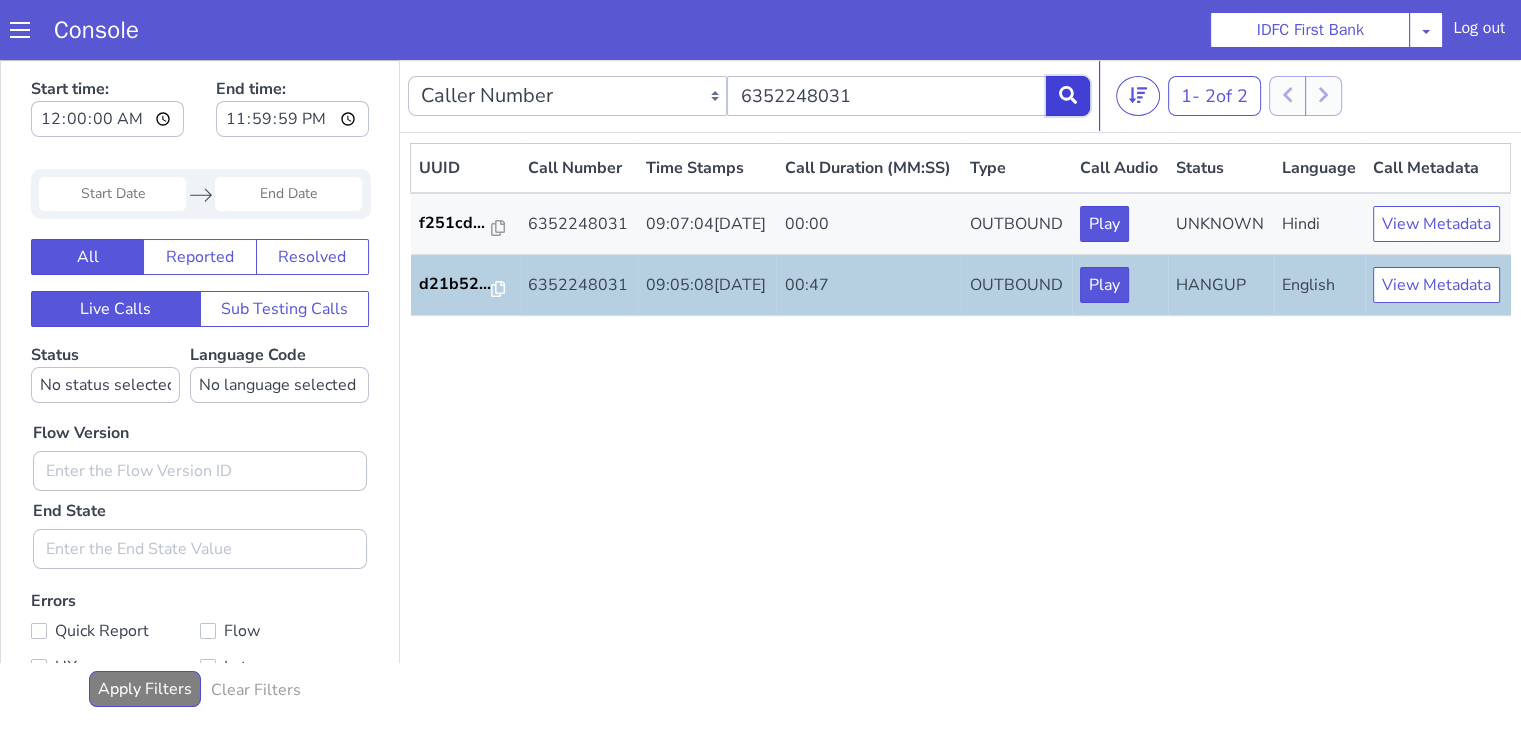 click 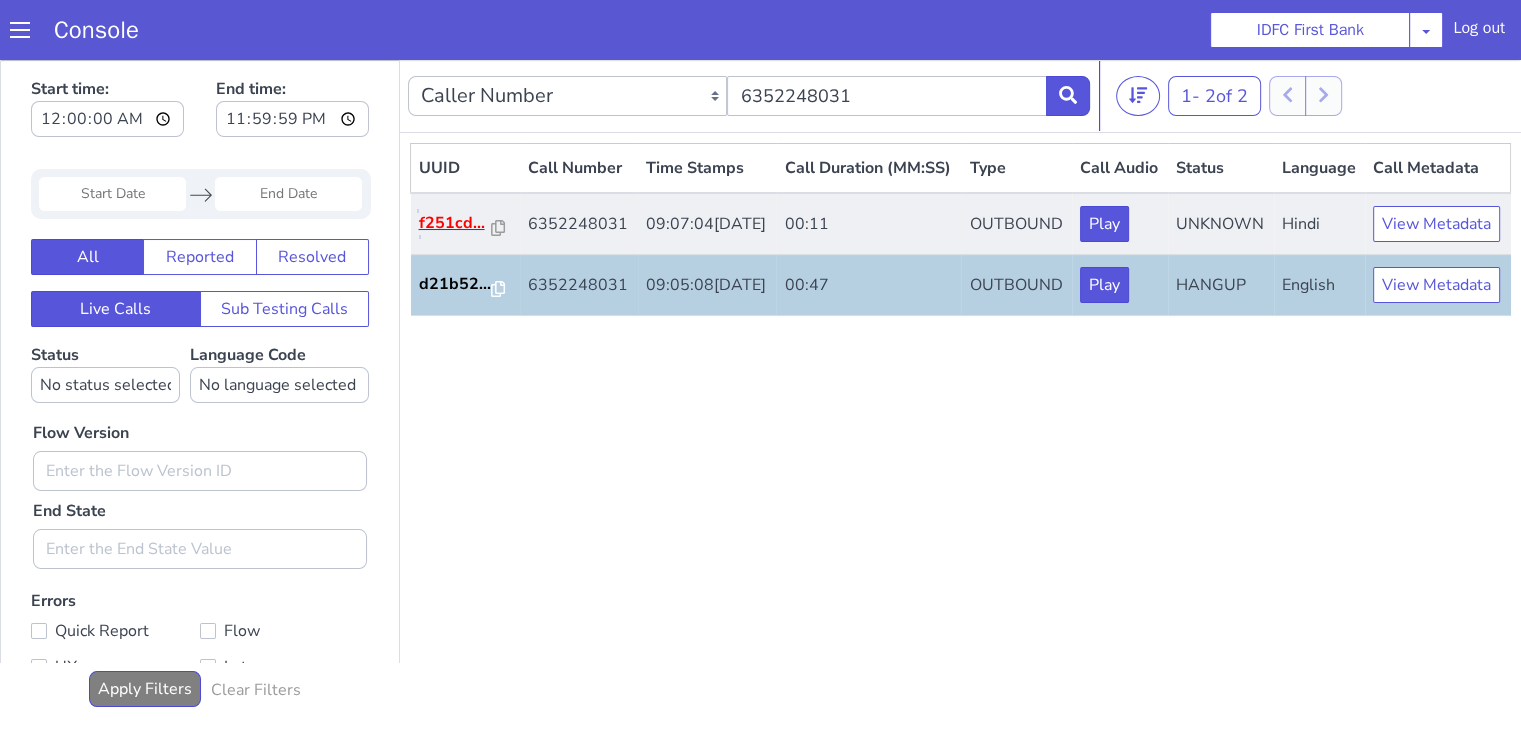 click on "f251cd..." at bounding box center (456, 223) 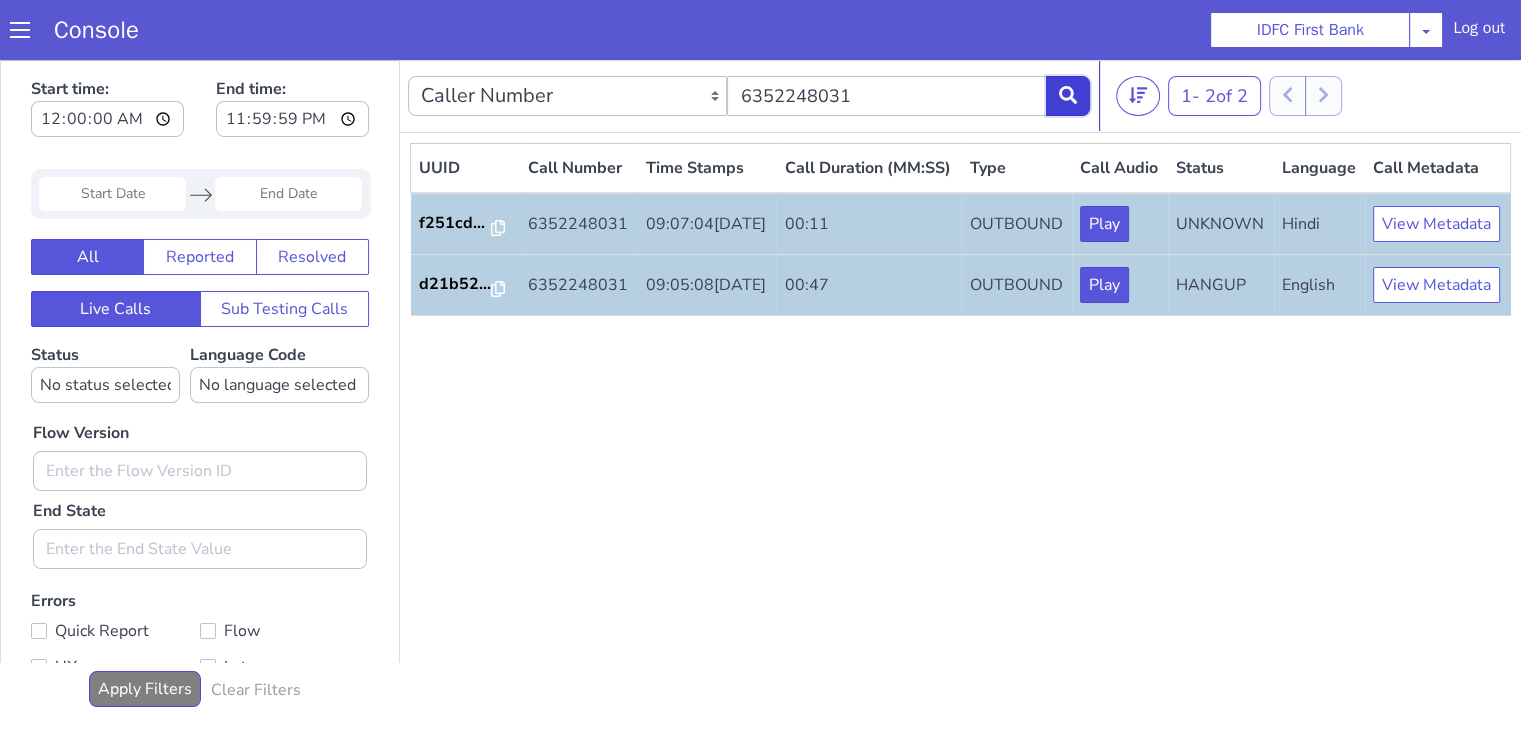 click at bounding box center [1068, 96] 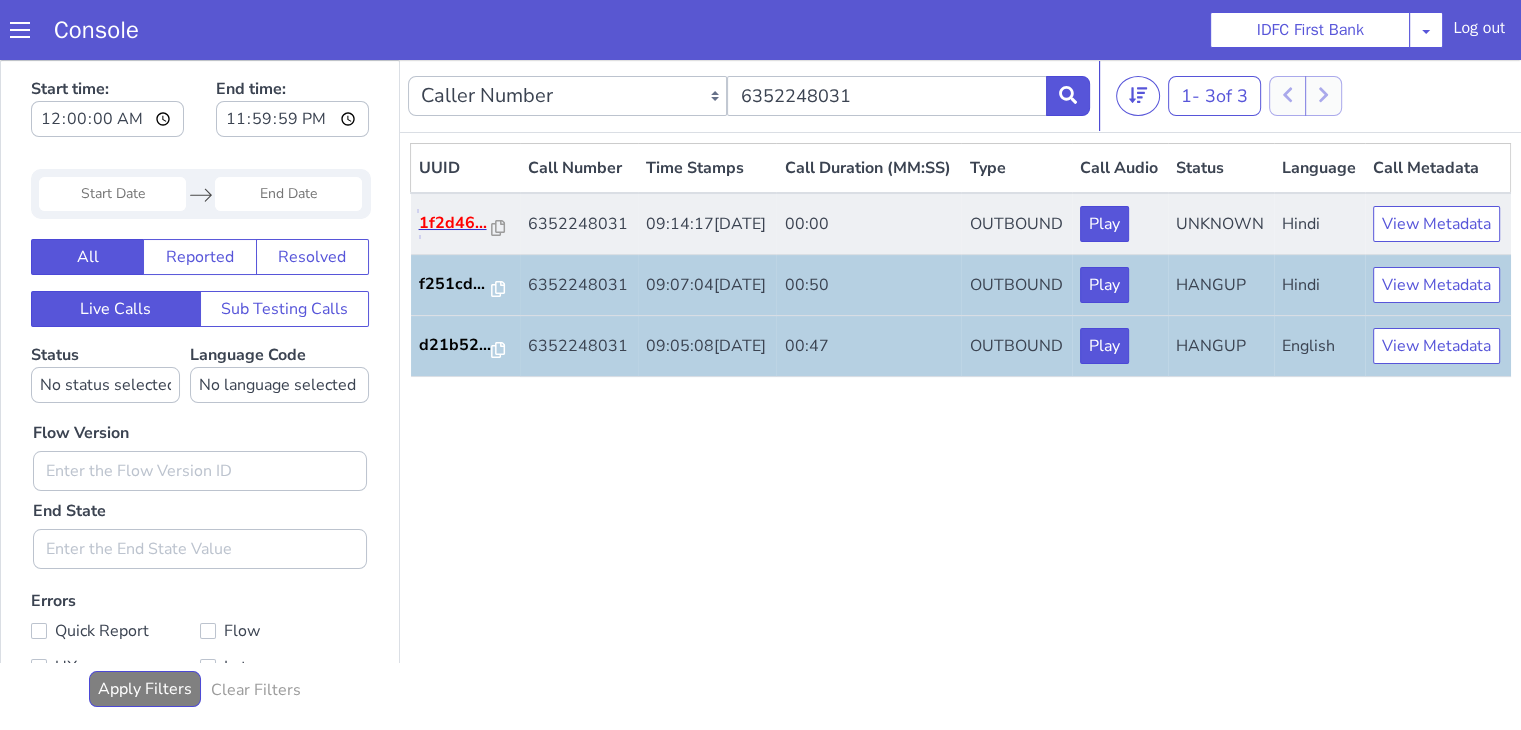 click on "1f2d46..." at bounding box center (456, 223) 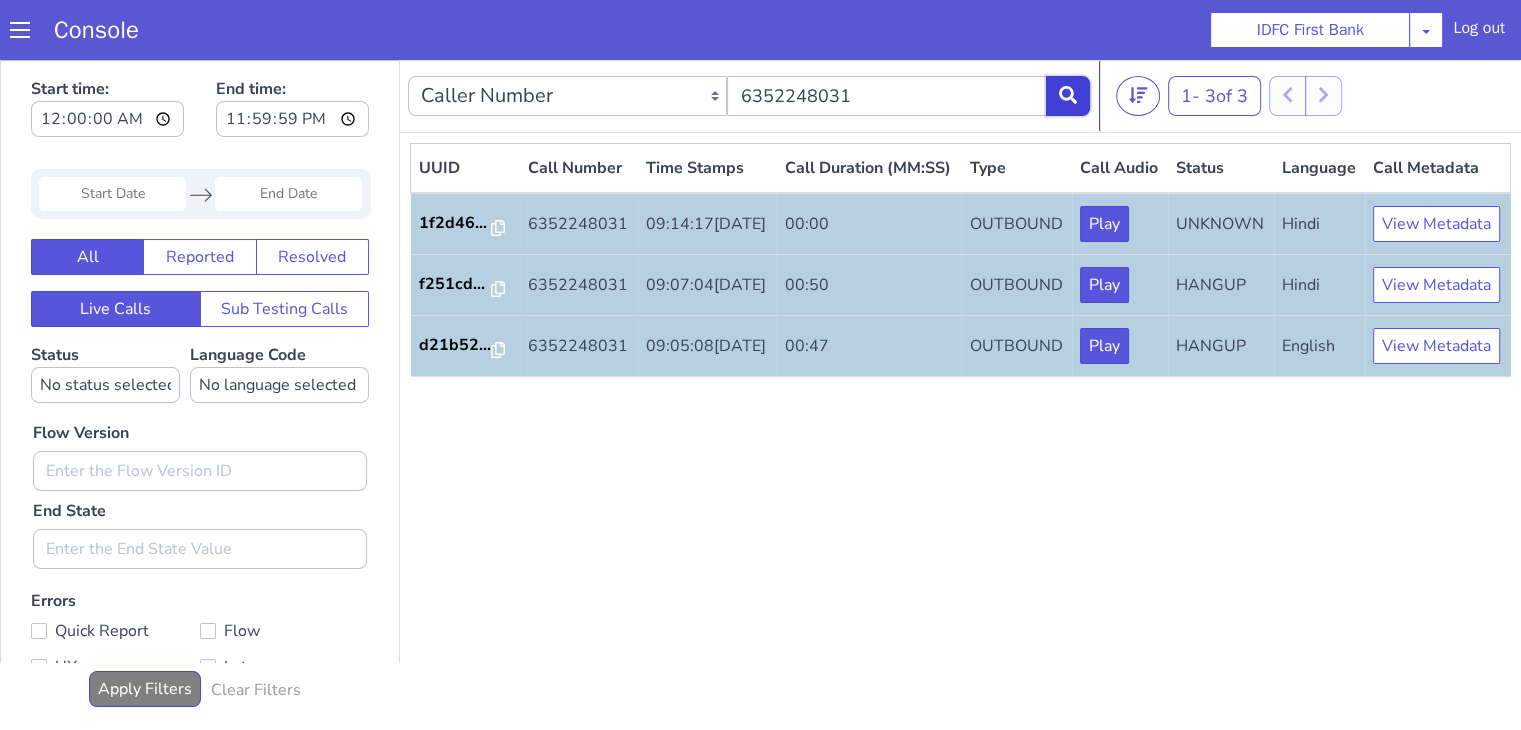 click at bounding box center [1068, 96] 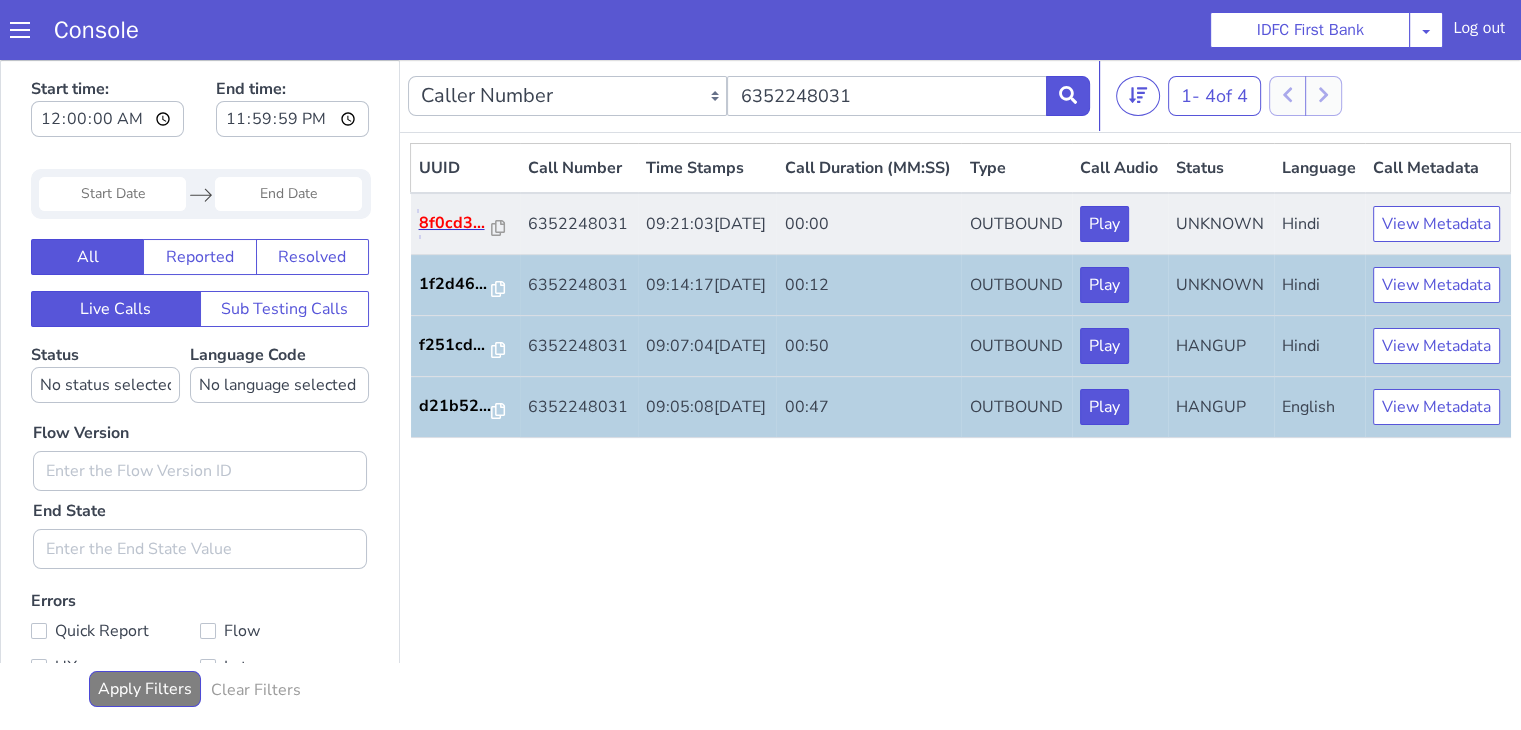 click on "8f0cd3..." at bounding box center [456, 223] 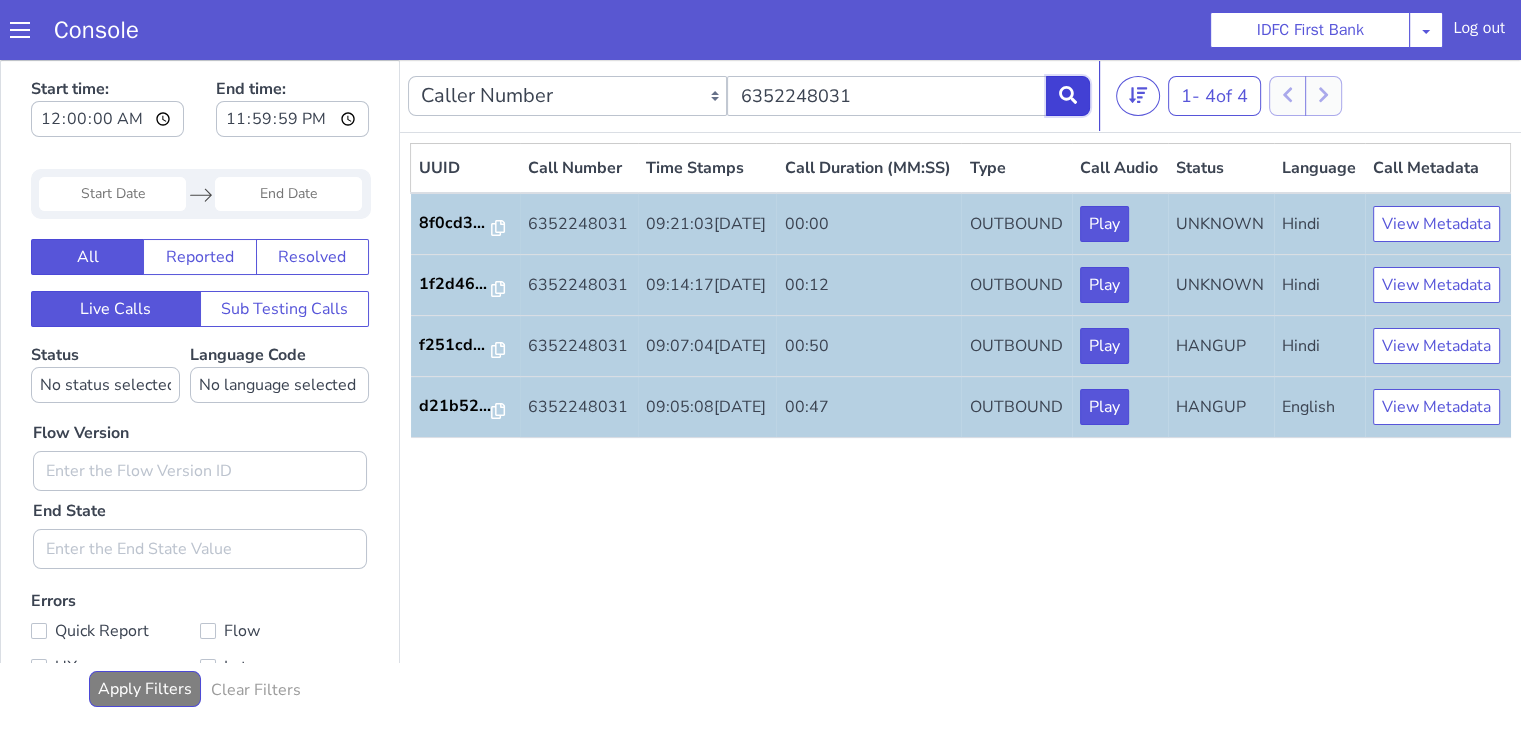 click 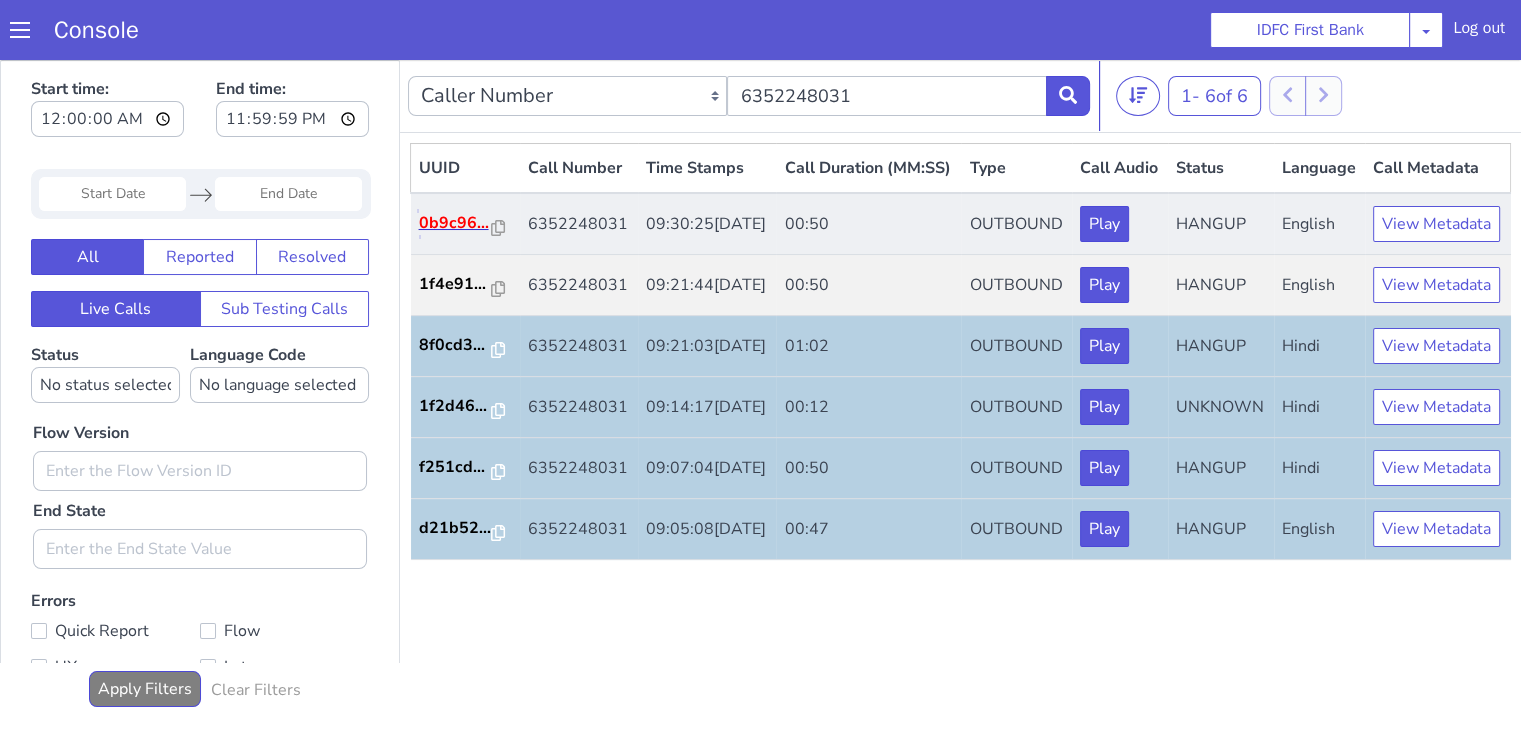 click on "0b9c96..." at bounding box center (456, 223) 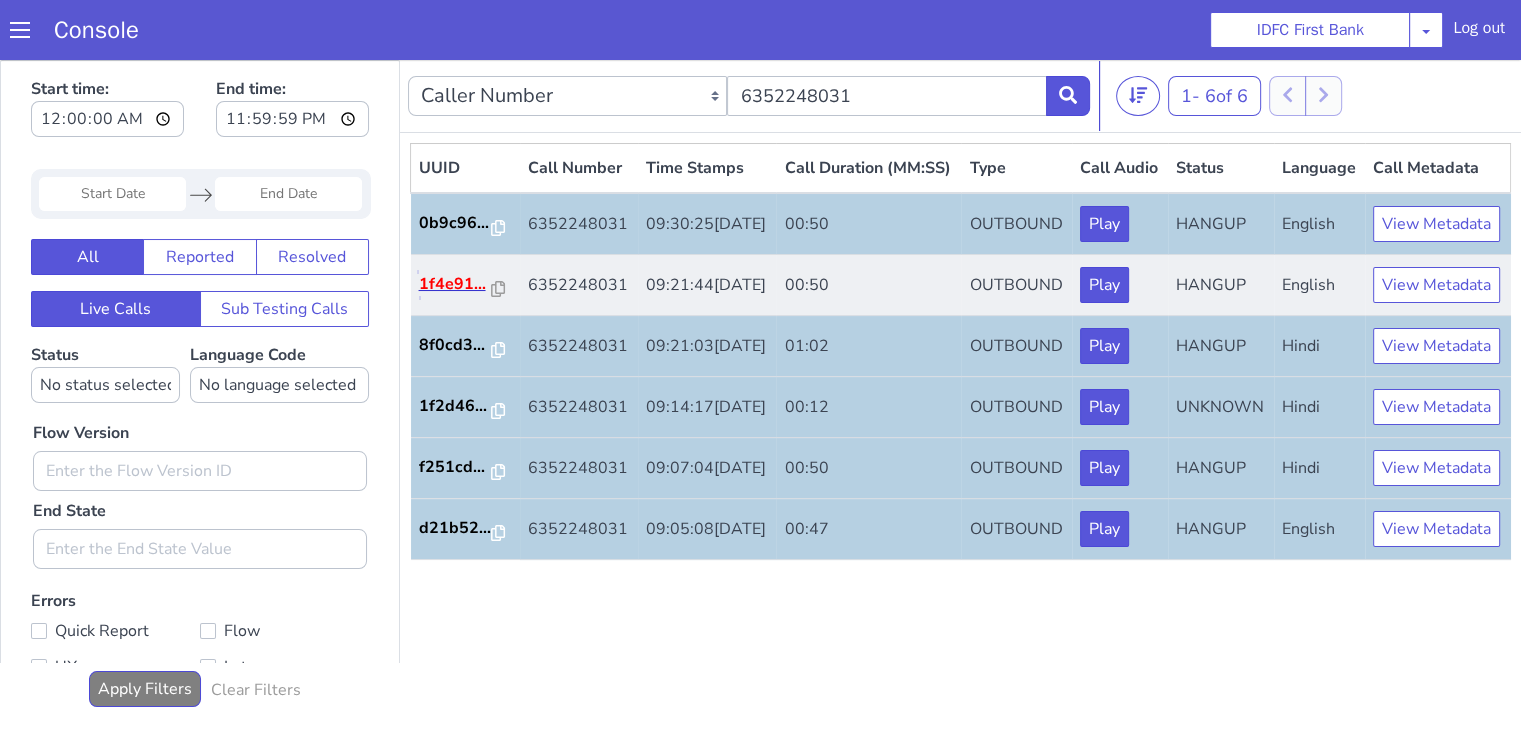 click on "1f4e91..." at bounding box center [456, 284] 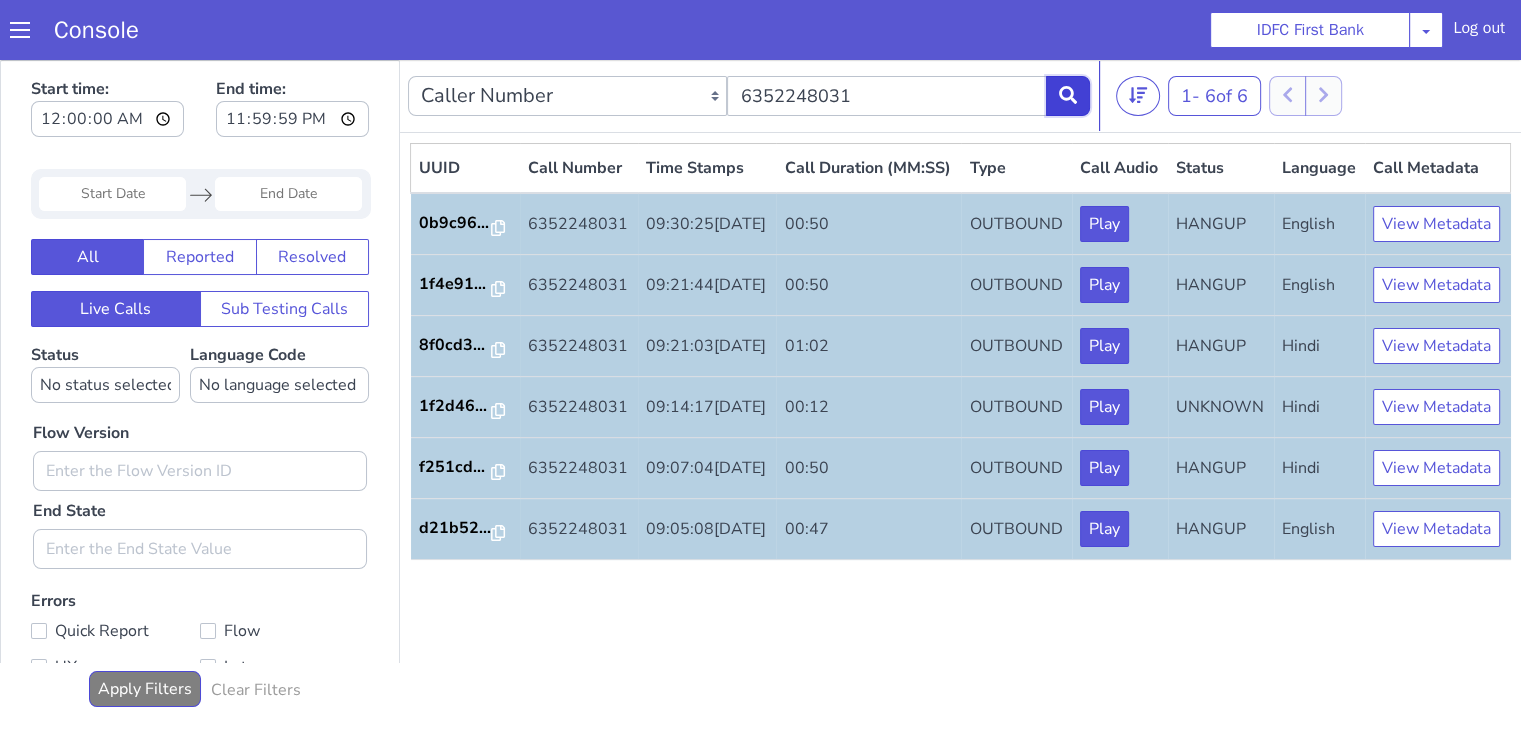 click at bounding box center [1068, 96] 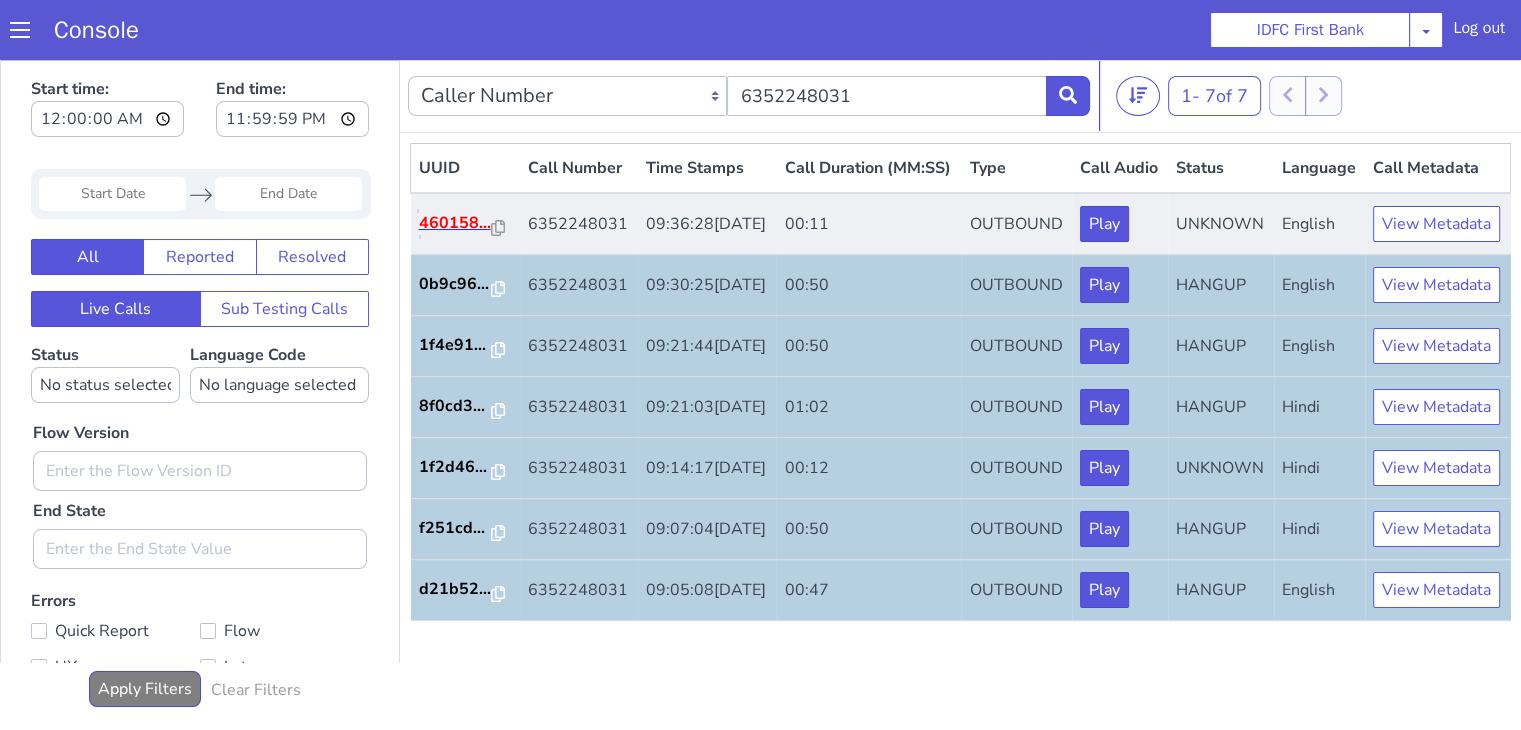 click on "460158..." at bounding box center [456, 223] 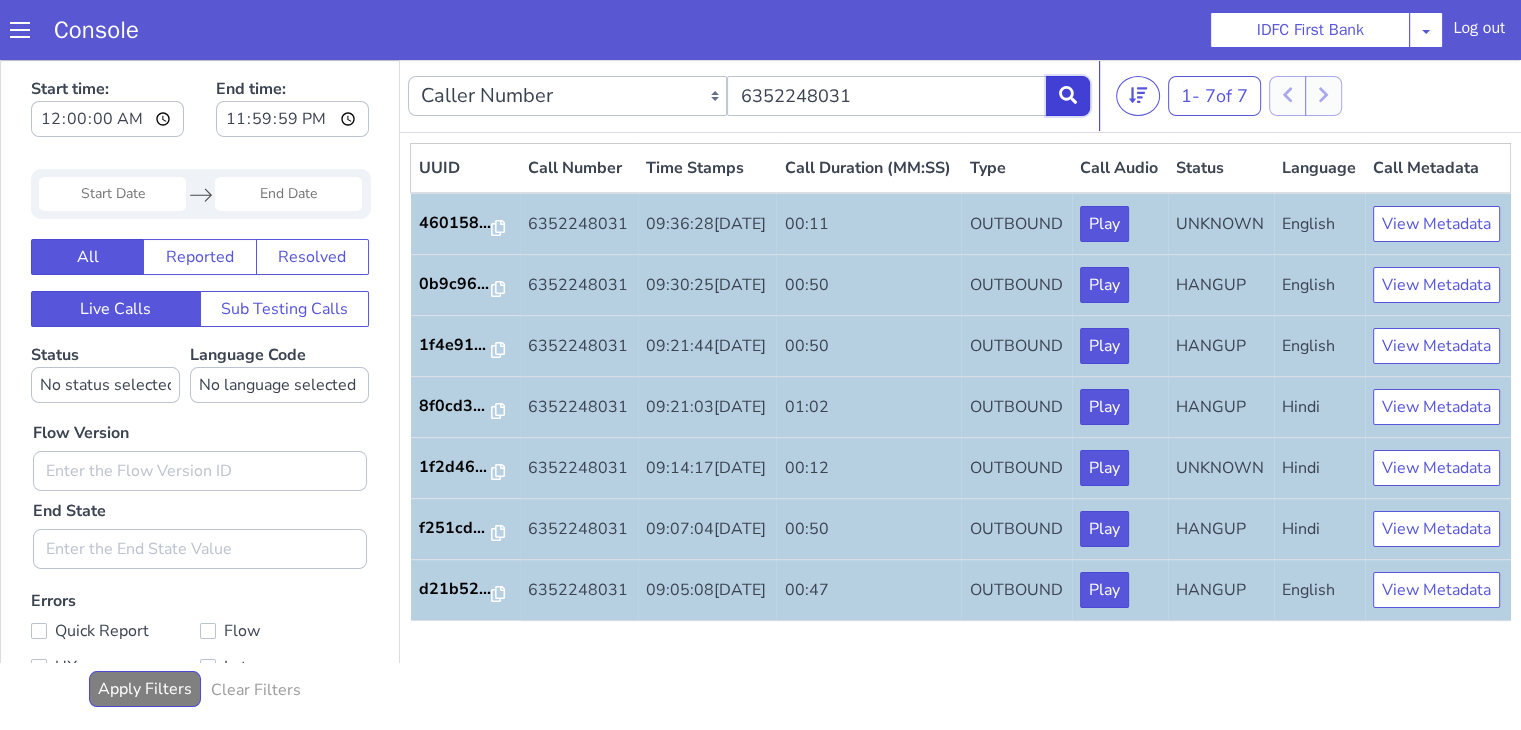 click at bounding box center (1068, 96) 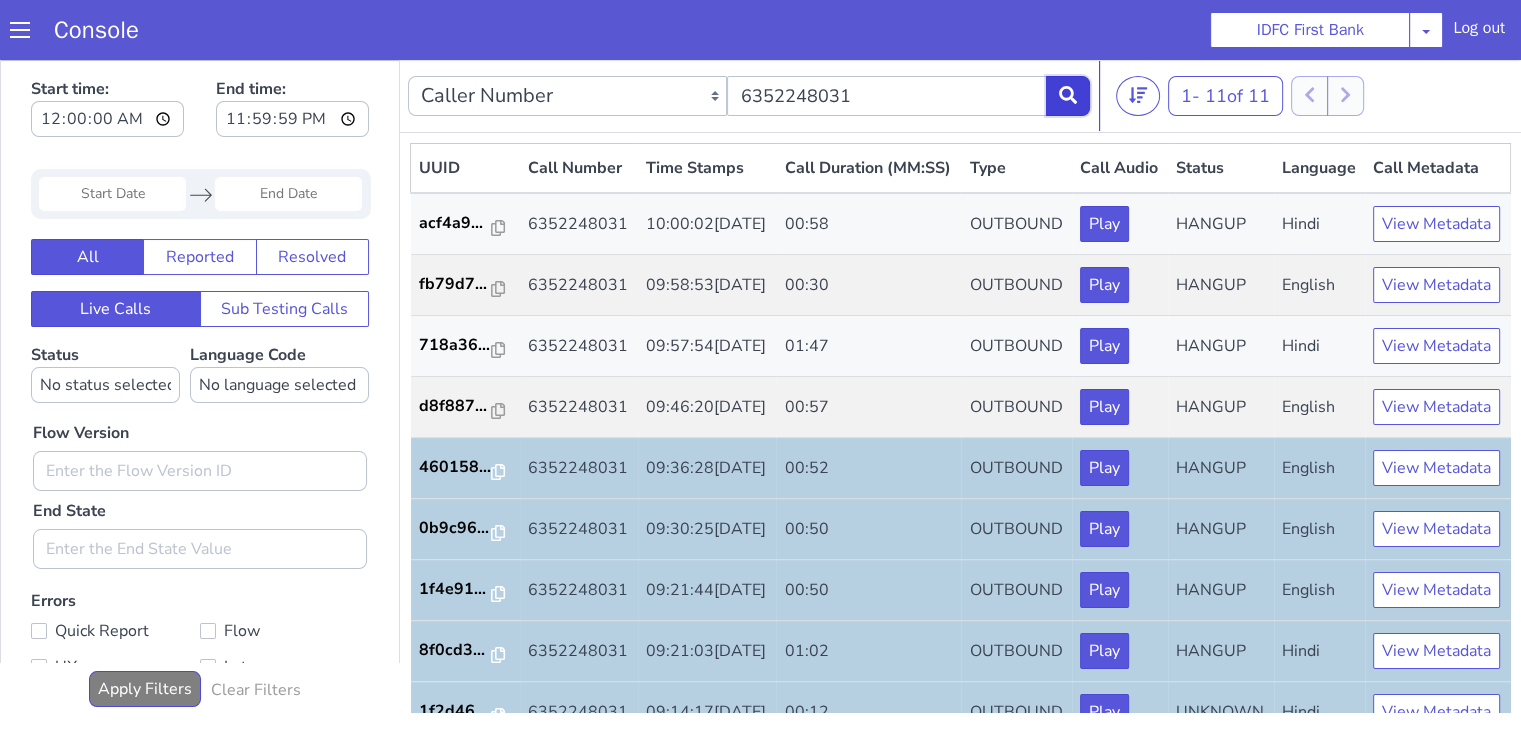 click at bounding box center (1068, 96) 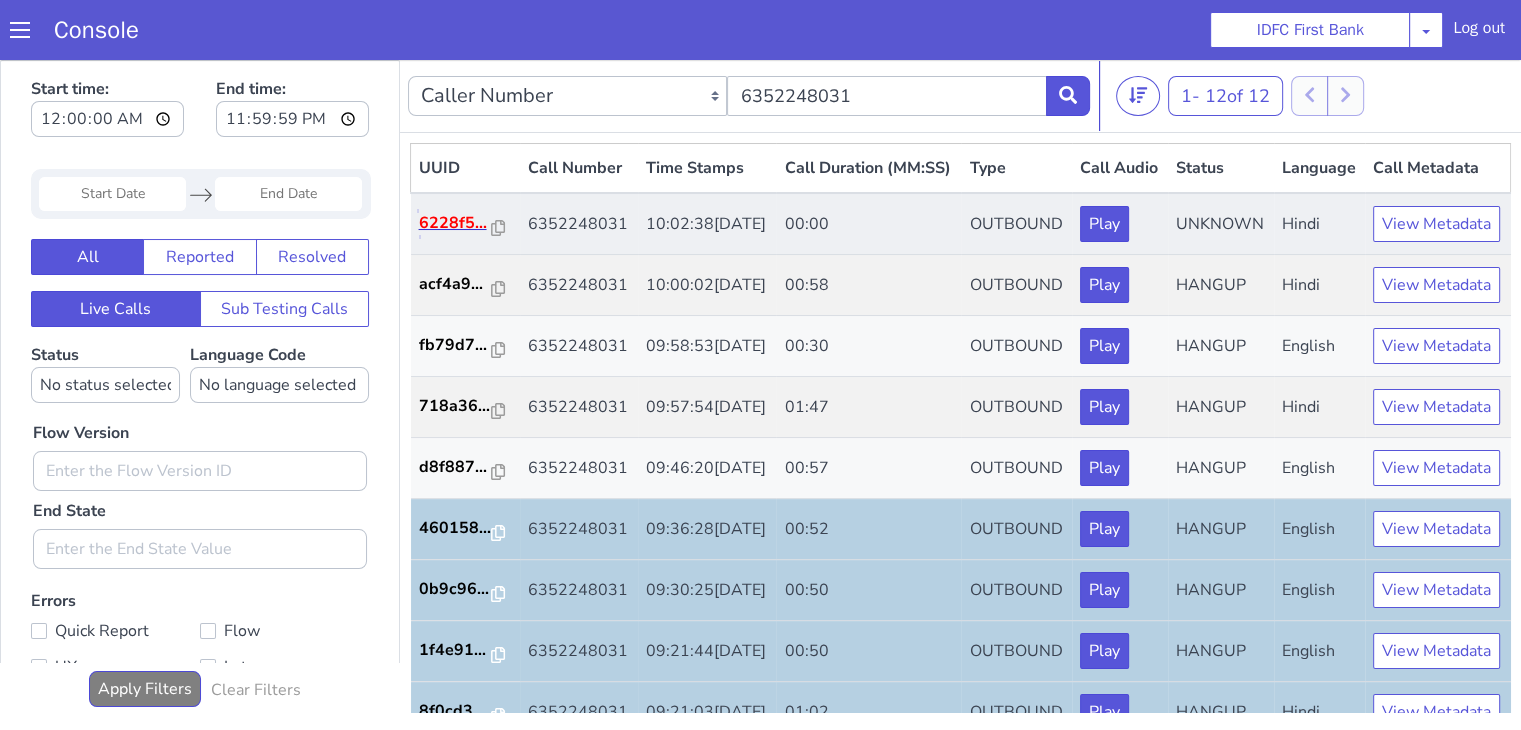 click on "6228f5..." at bounding box center [456, 223] 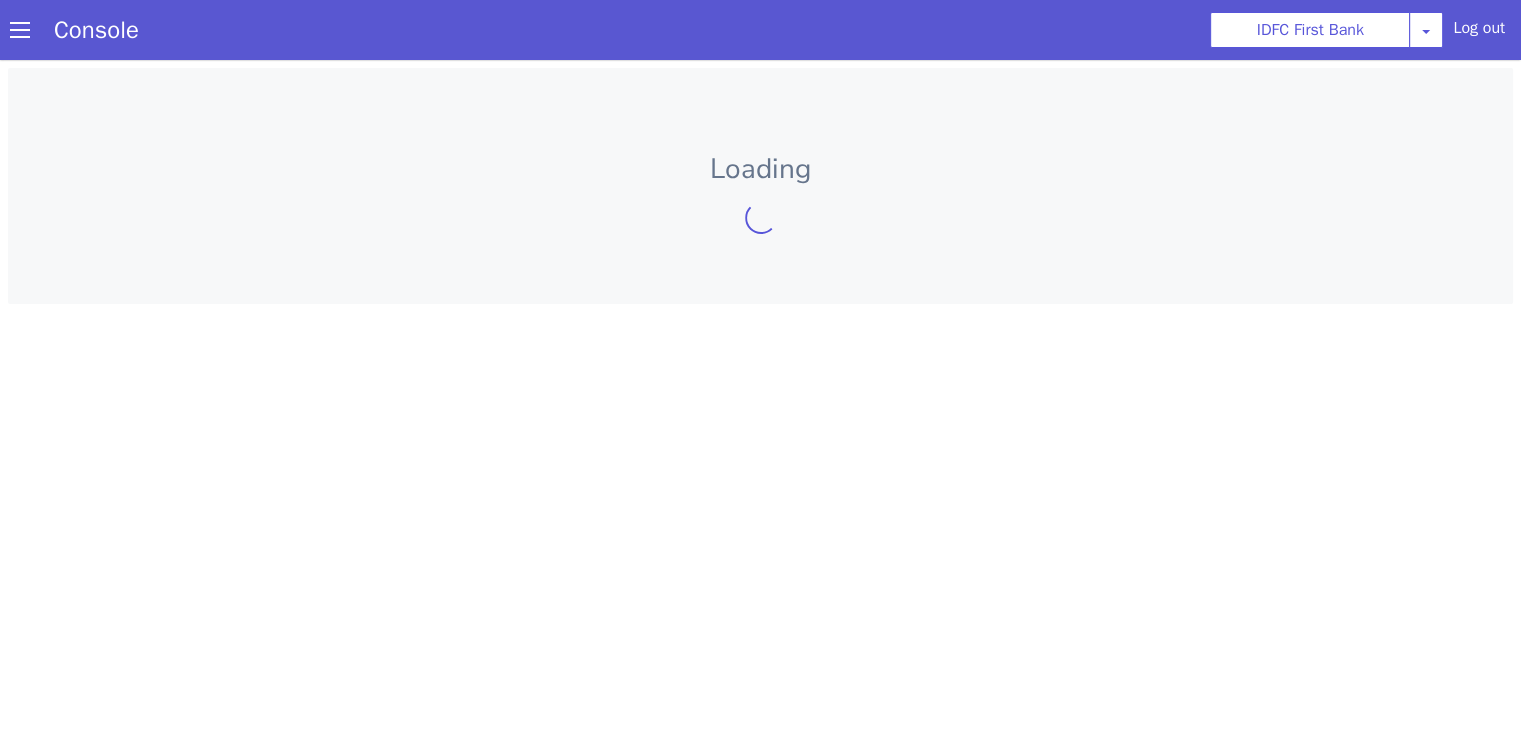 scroll, scrollTop: 0, scrollLeft: 0, axis: both 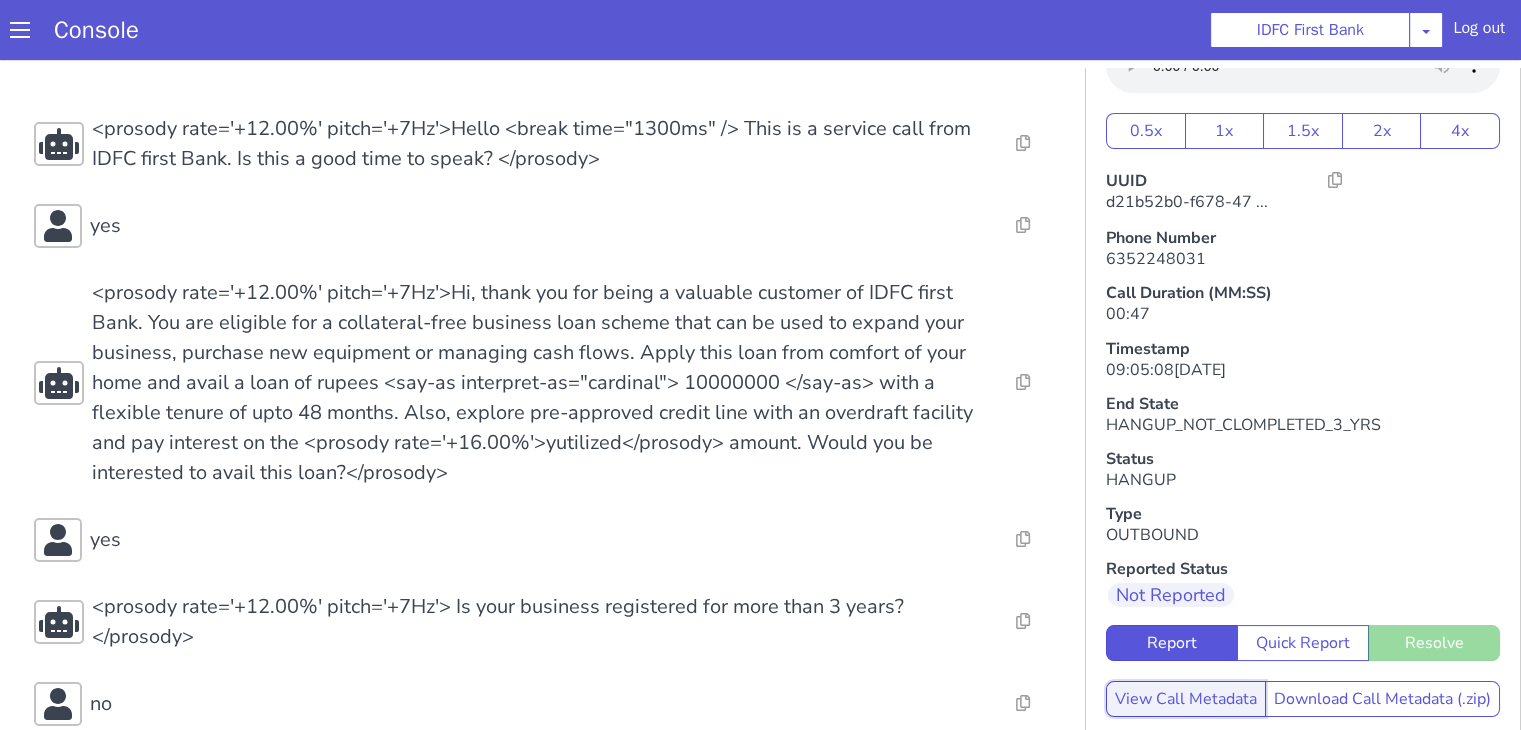 click on "View Call Metadata" at bounding box center (1186, 699) 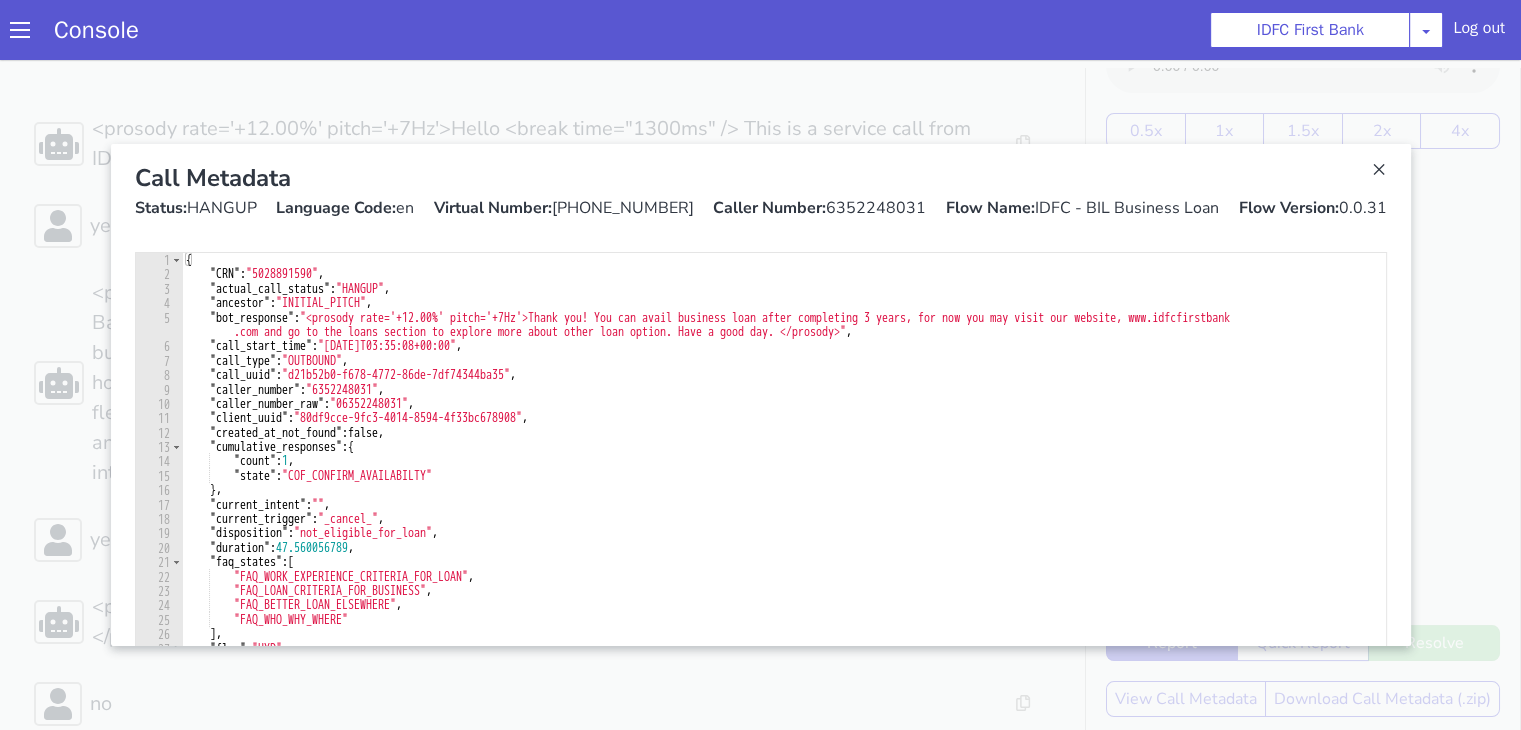 click at bounding box center [760, 395] 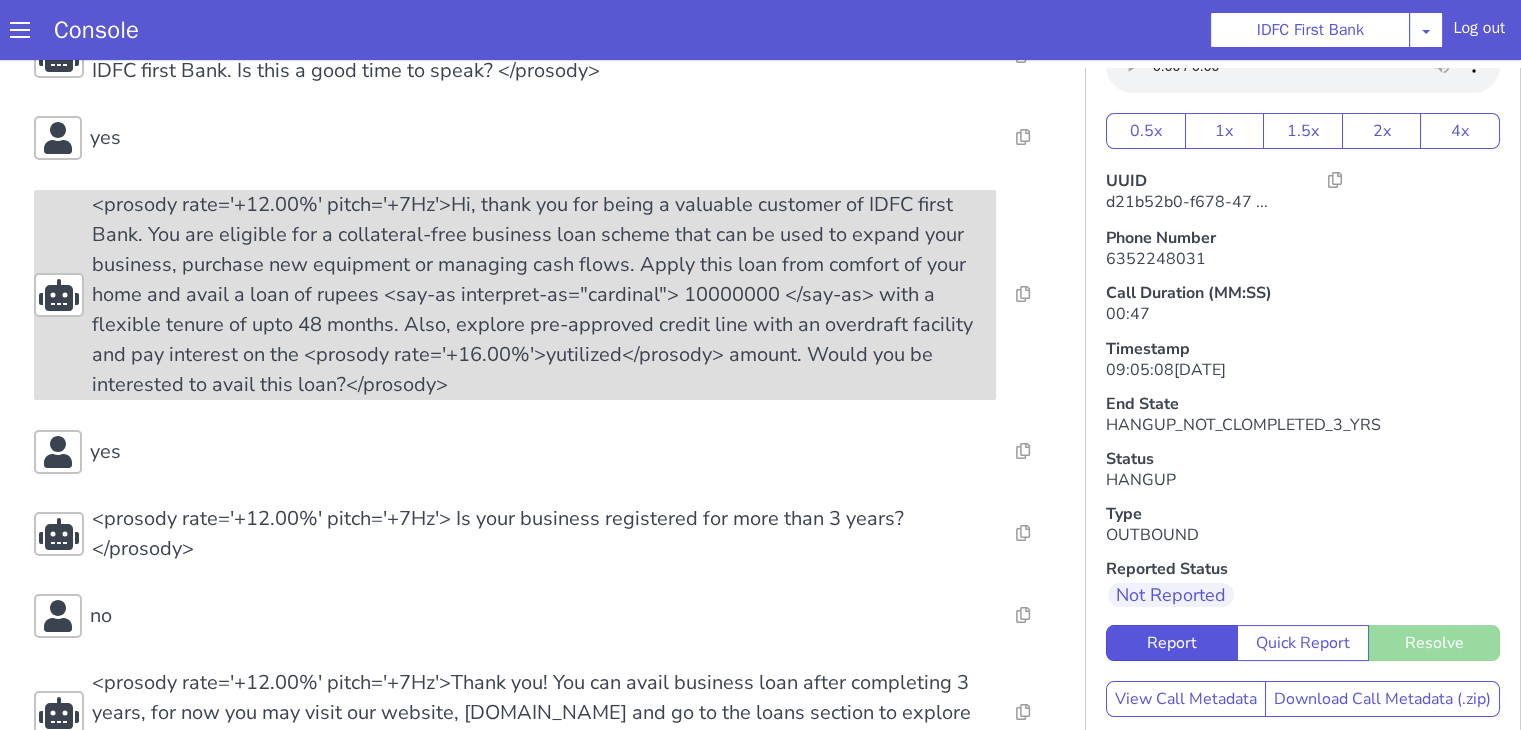 scroll, scrollTop: 152, scrollLeft: 0, axis: vertical 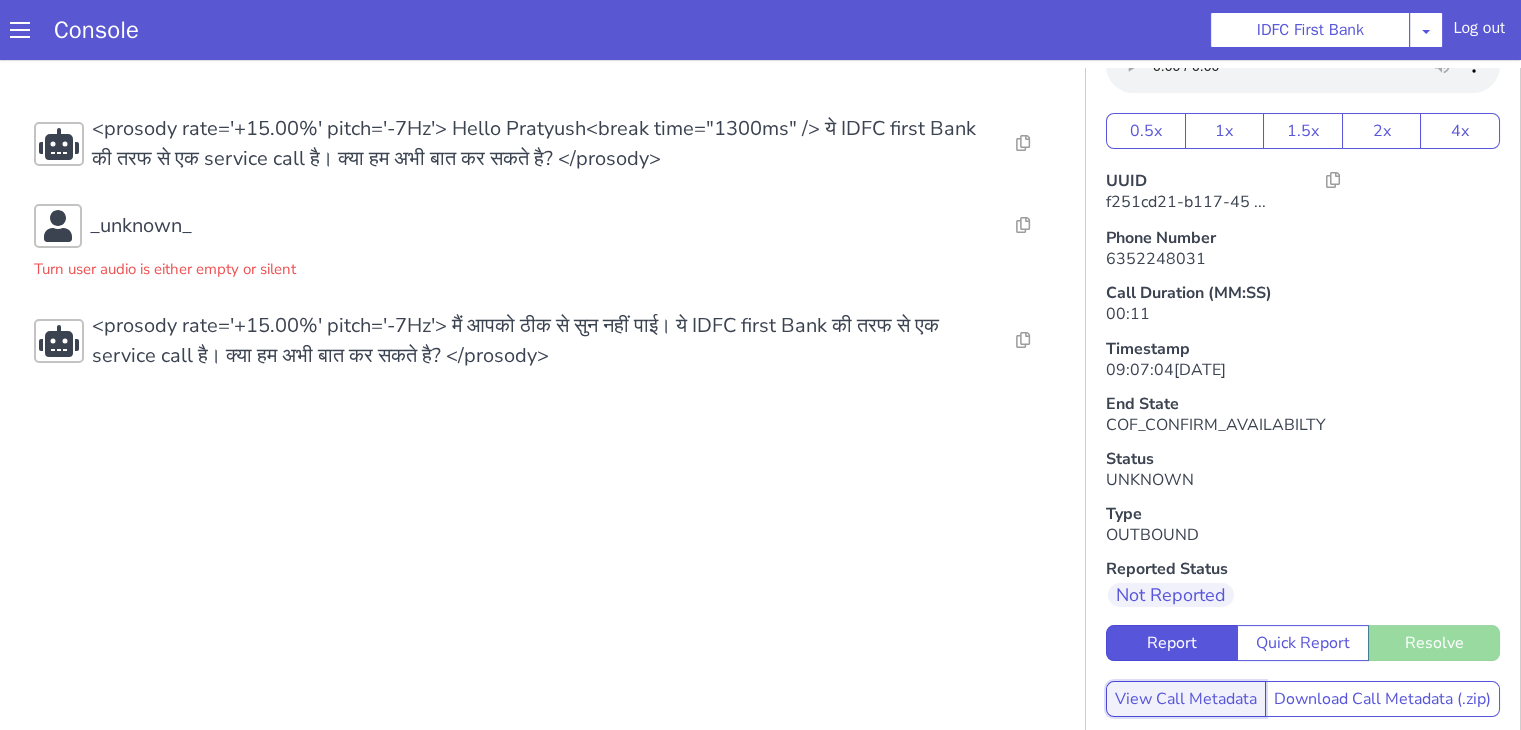 click on "View Call Metadata" at bounding box center [1186, 699] 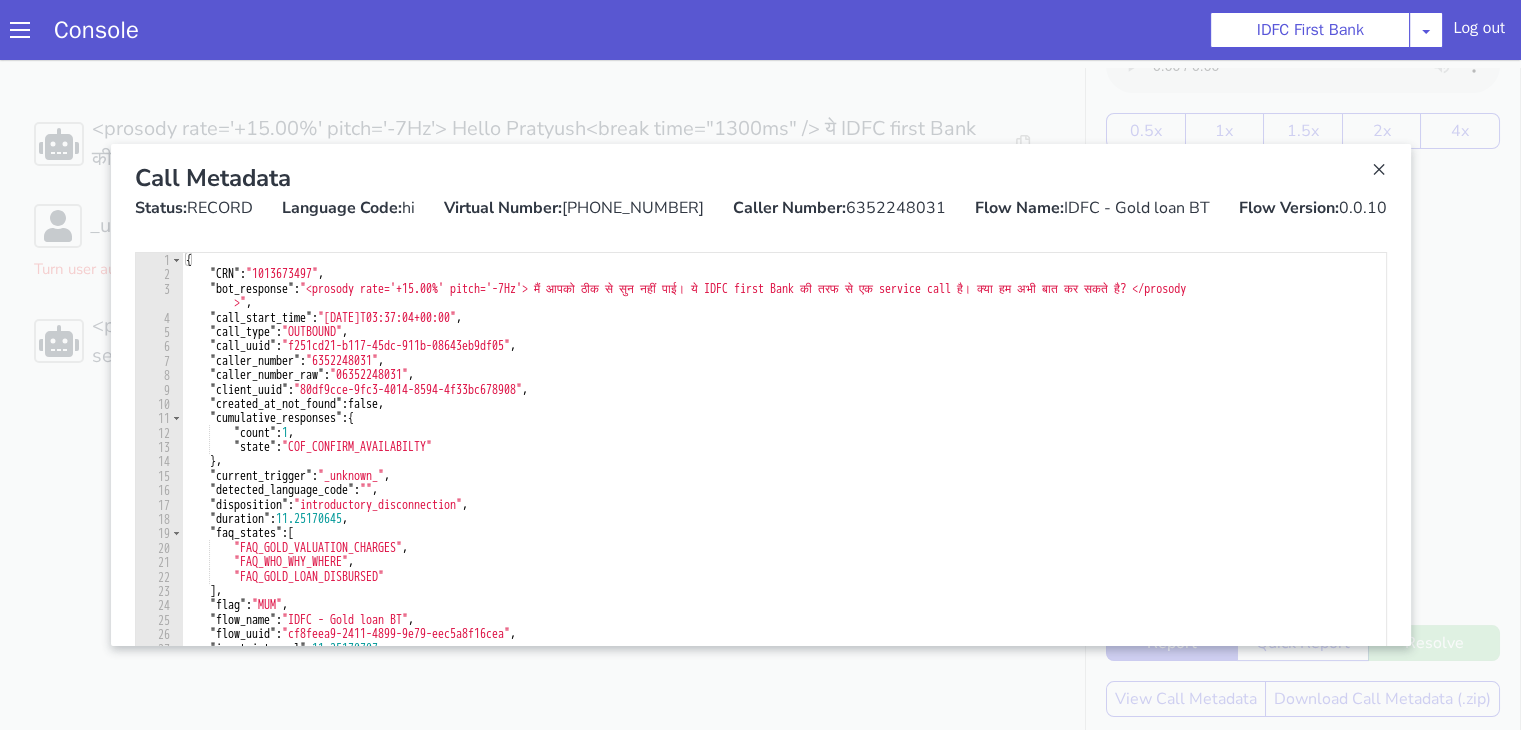 click at bounding box center [760, 395] 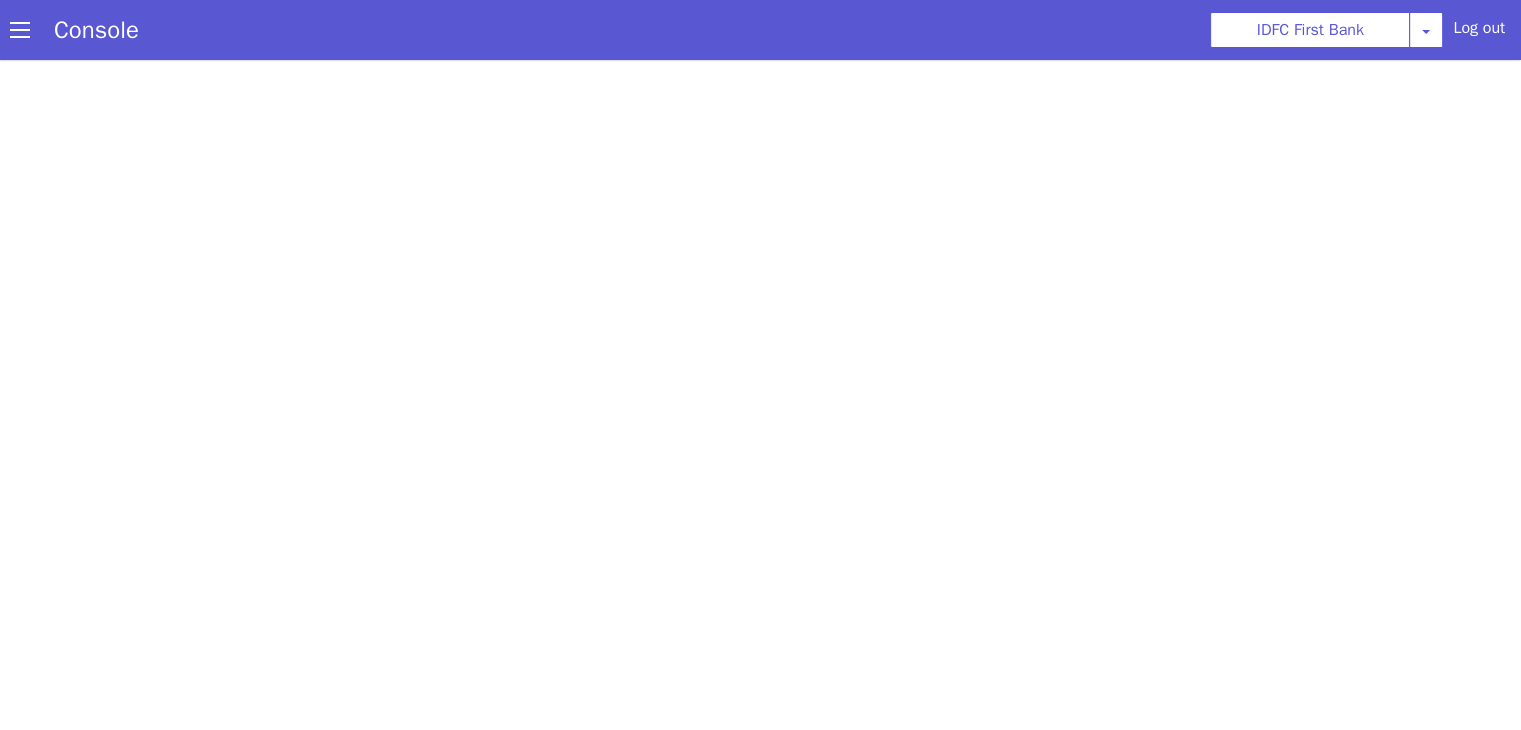 scroll, scrollTop: 0, scrollLeft: 0, axis: both 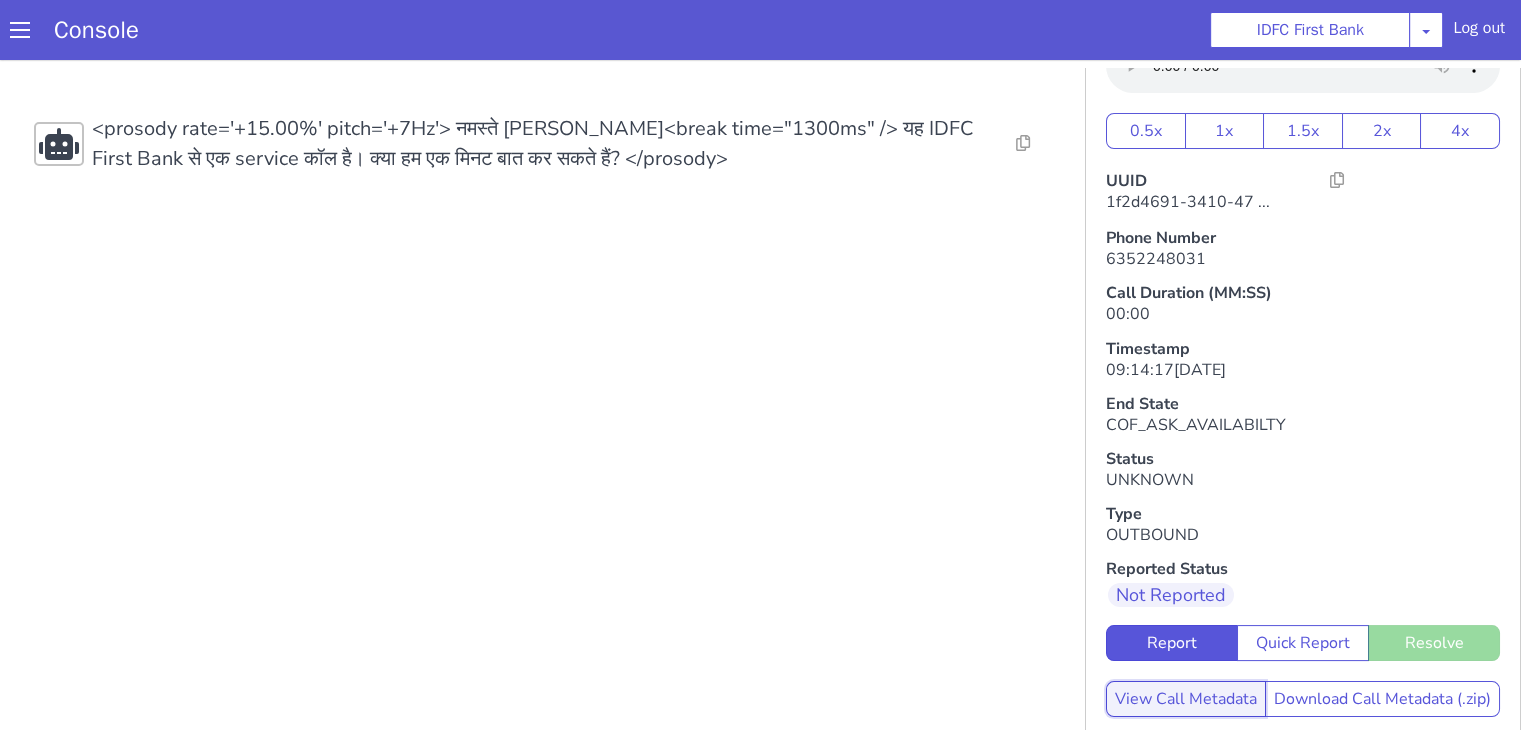 click on "View Call Metadata" at bounding box center (1186, 699) 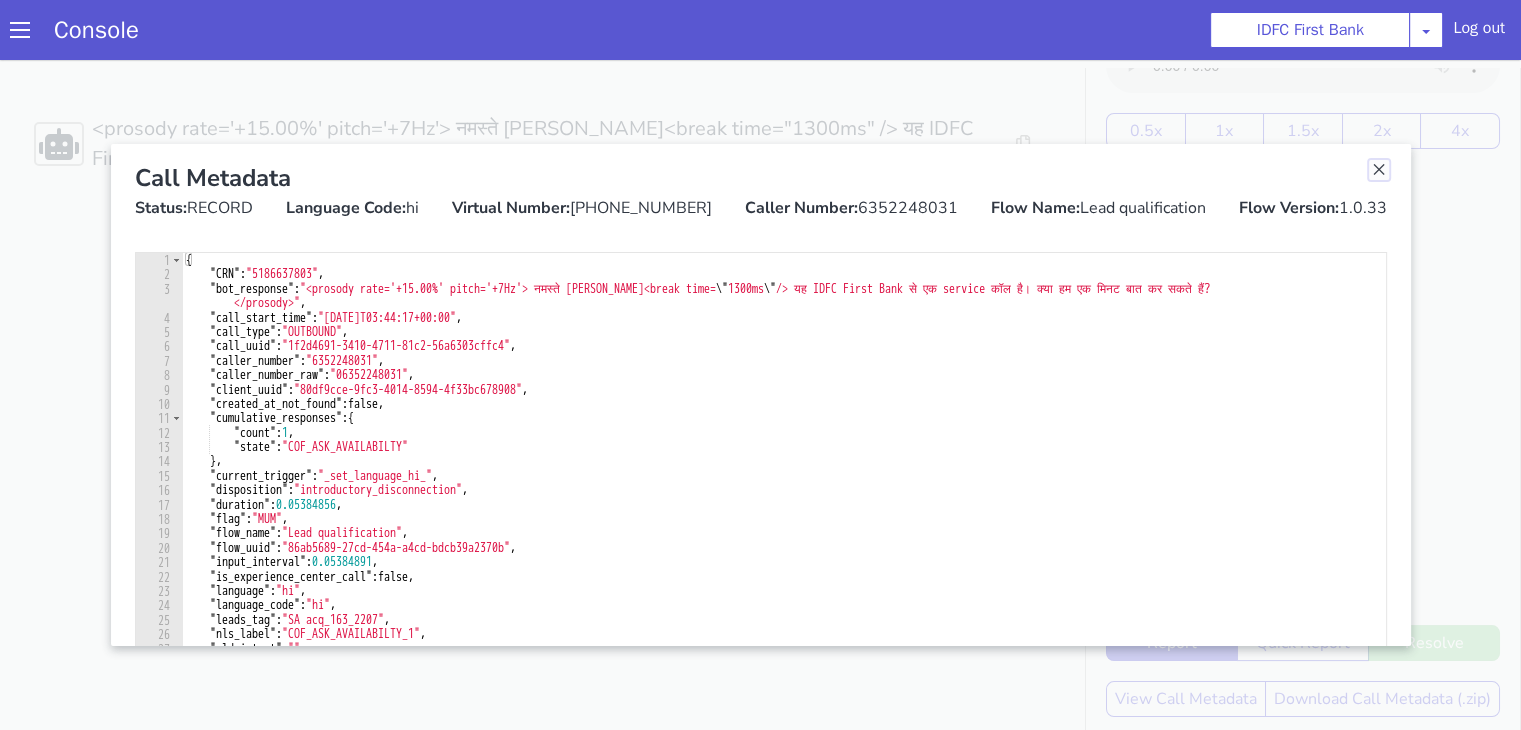 click at bounding box center (1379, 170) 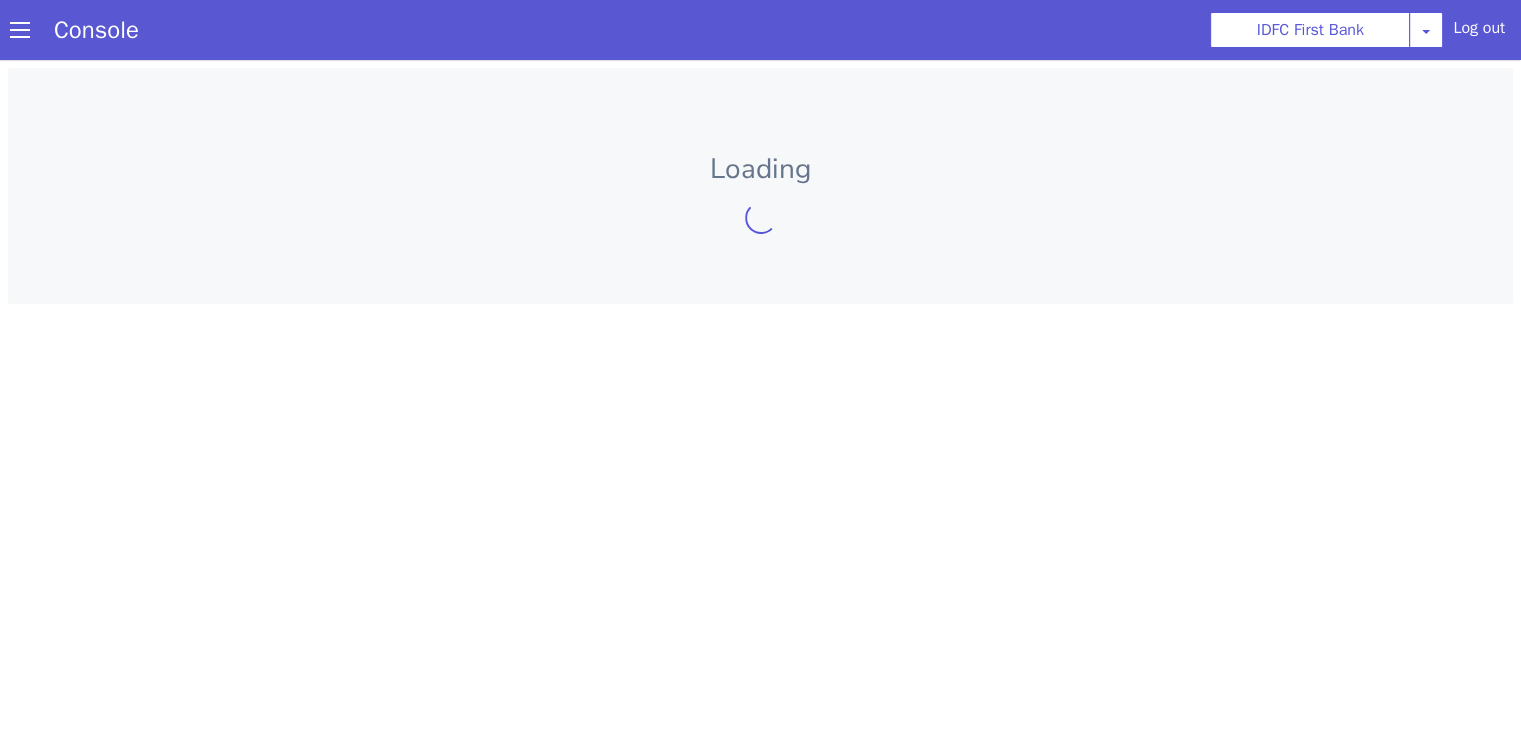 scroll, scrollTop: 0, scrollLeft: 0, axis: both 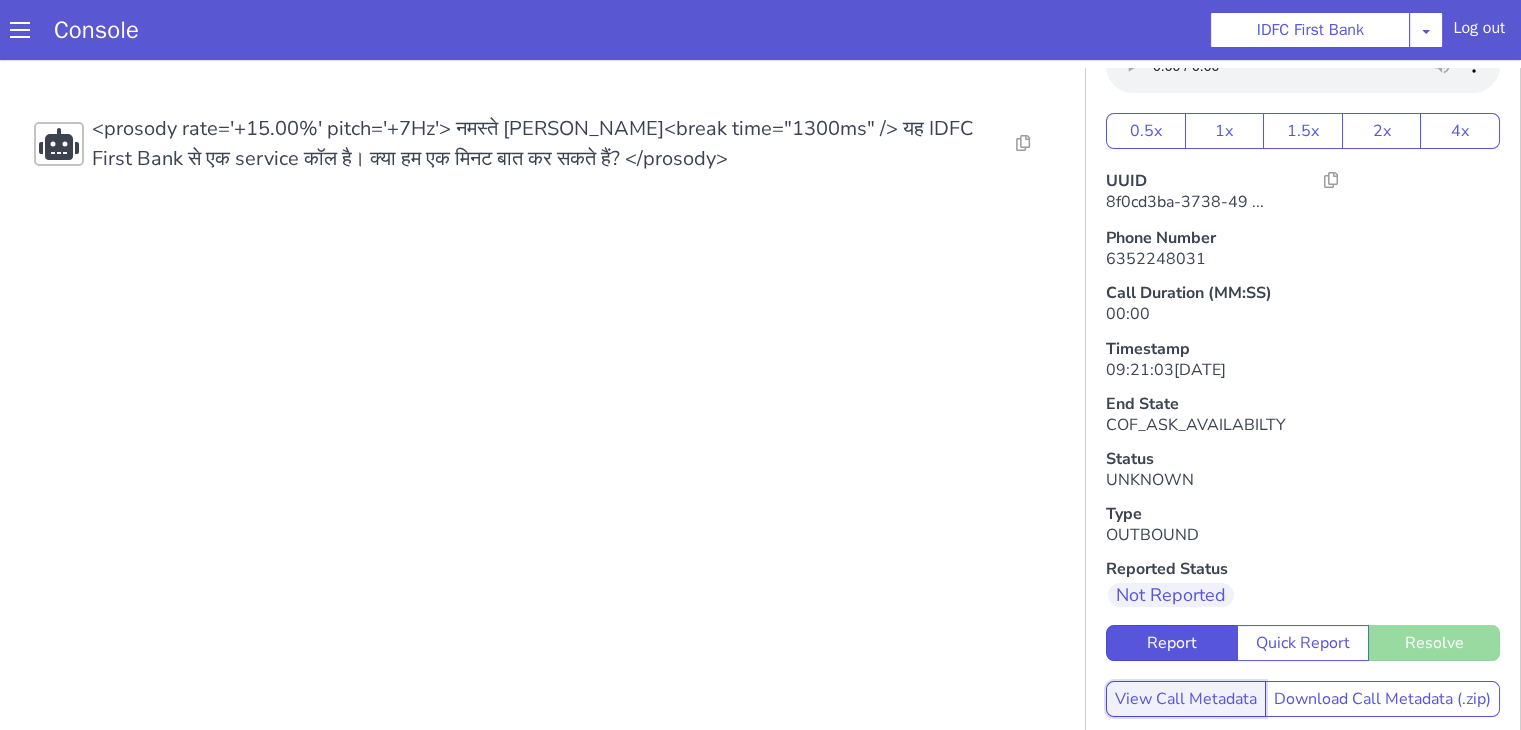 click on "View Call Metadata" at bounding box center (1186, 699) 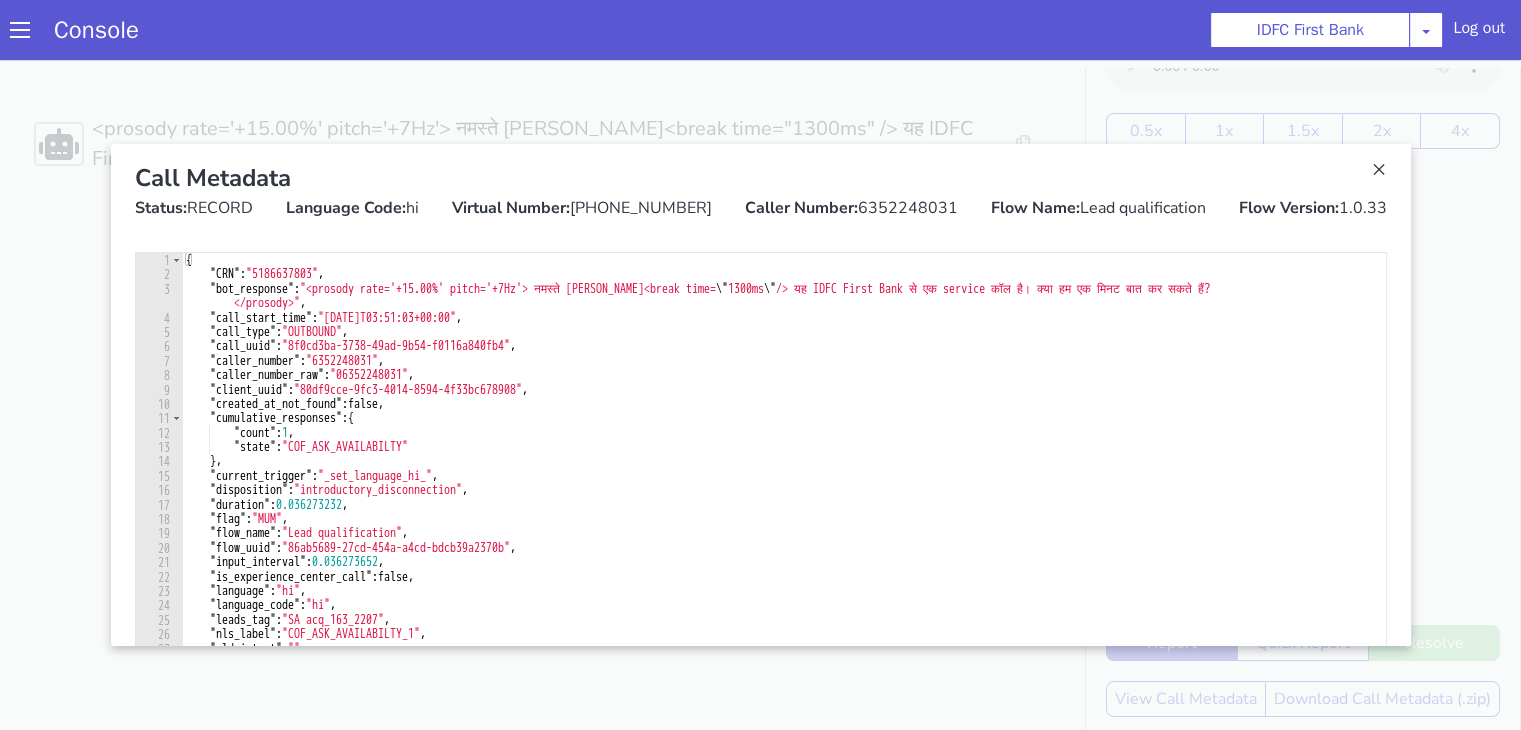 click at bounding box center [760, 395] 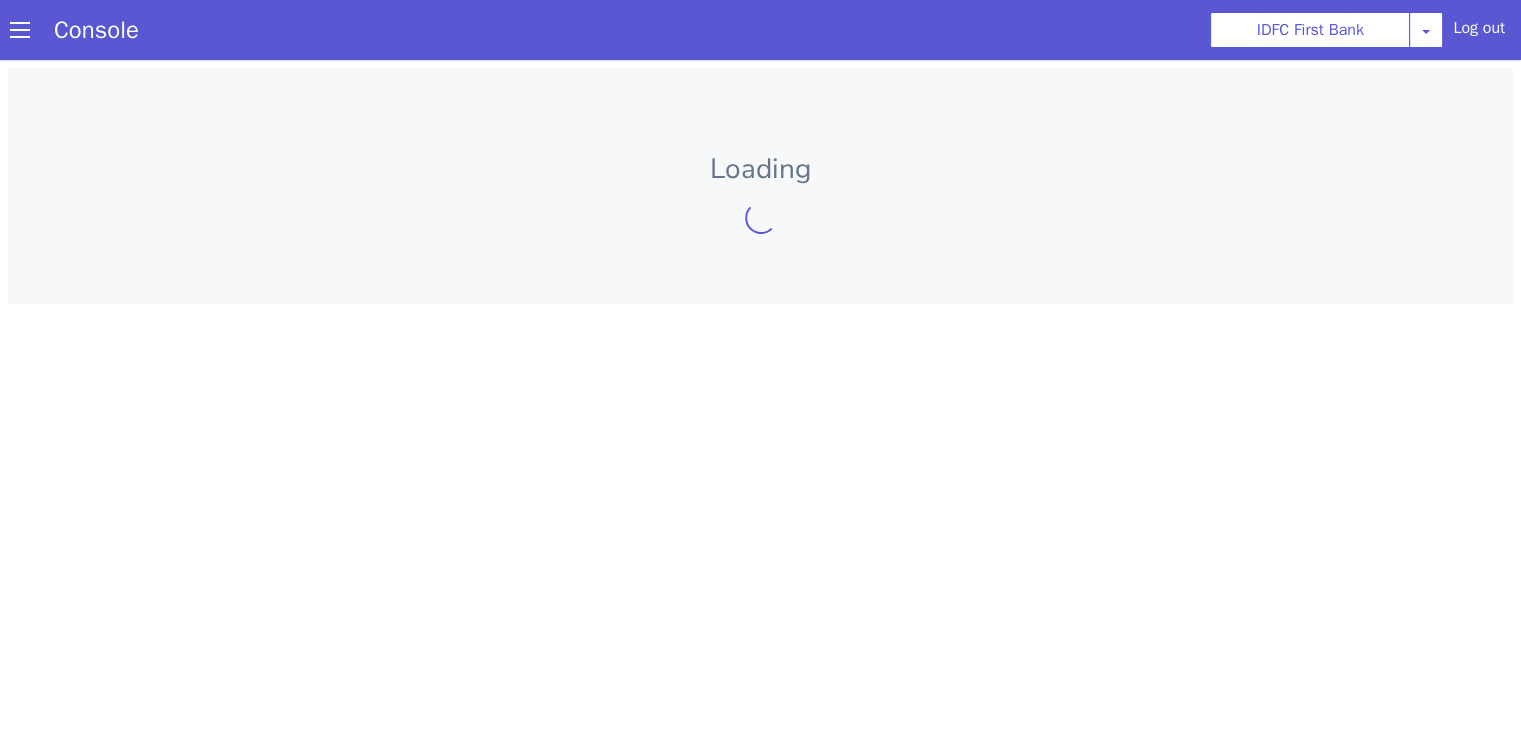 scroll, scrollTop: 0, scrollLeft: 0, axis: both 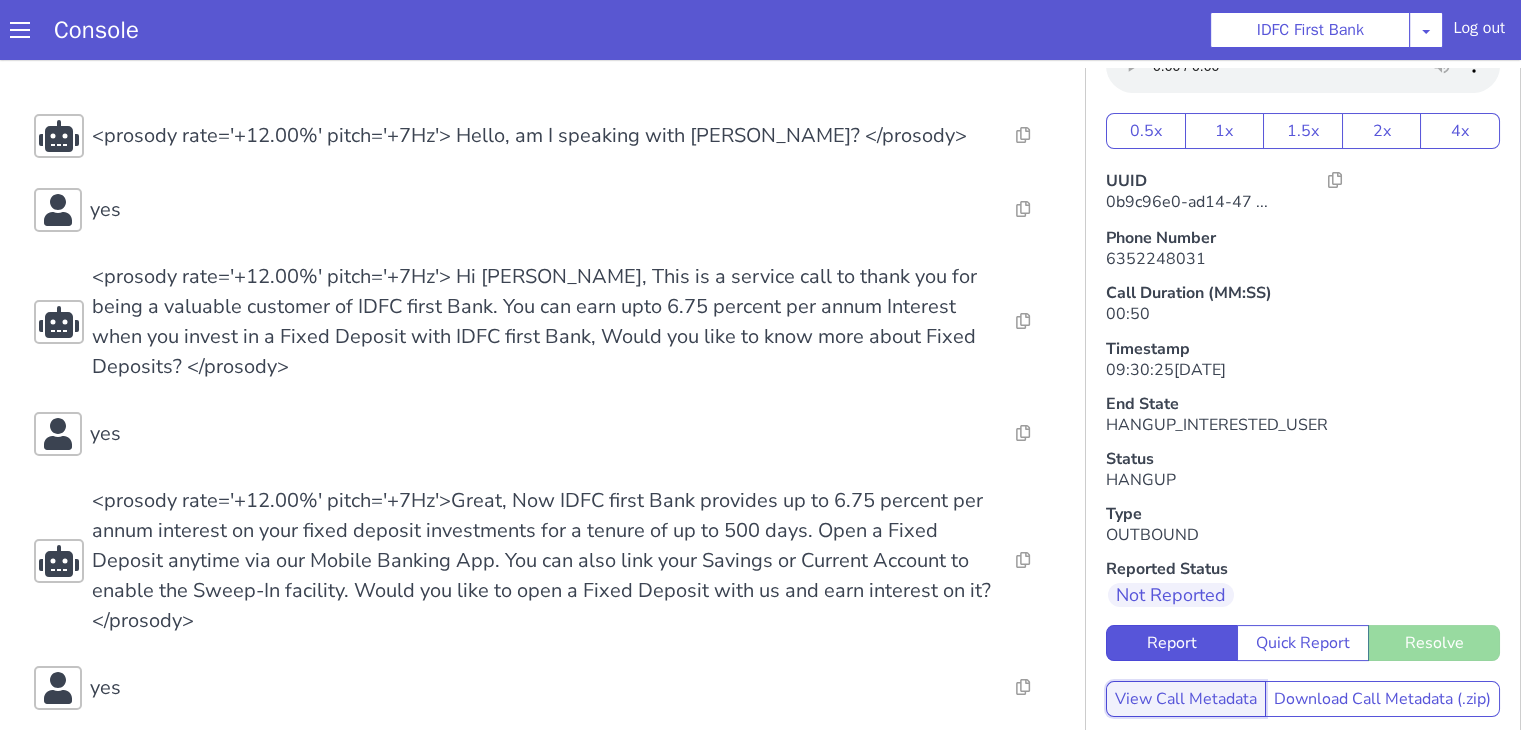 click on "View Call Metadata" at bounding box center [1186, 699] 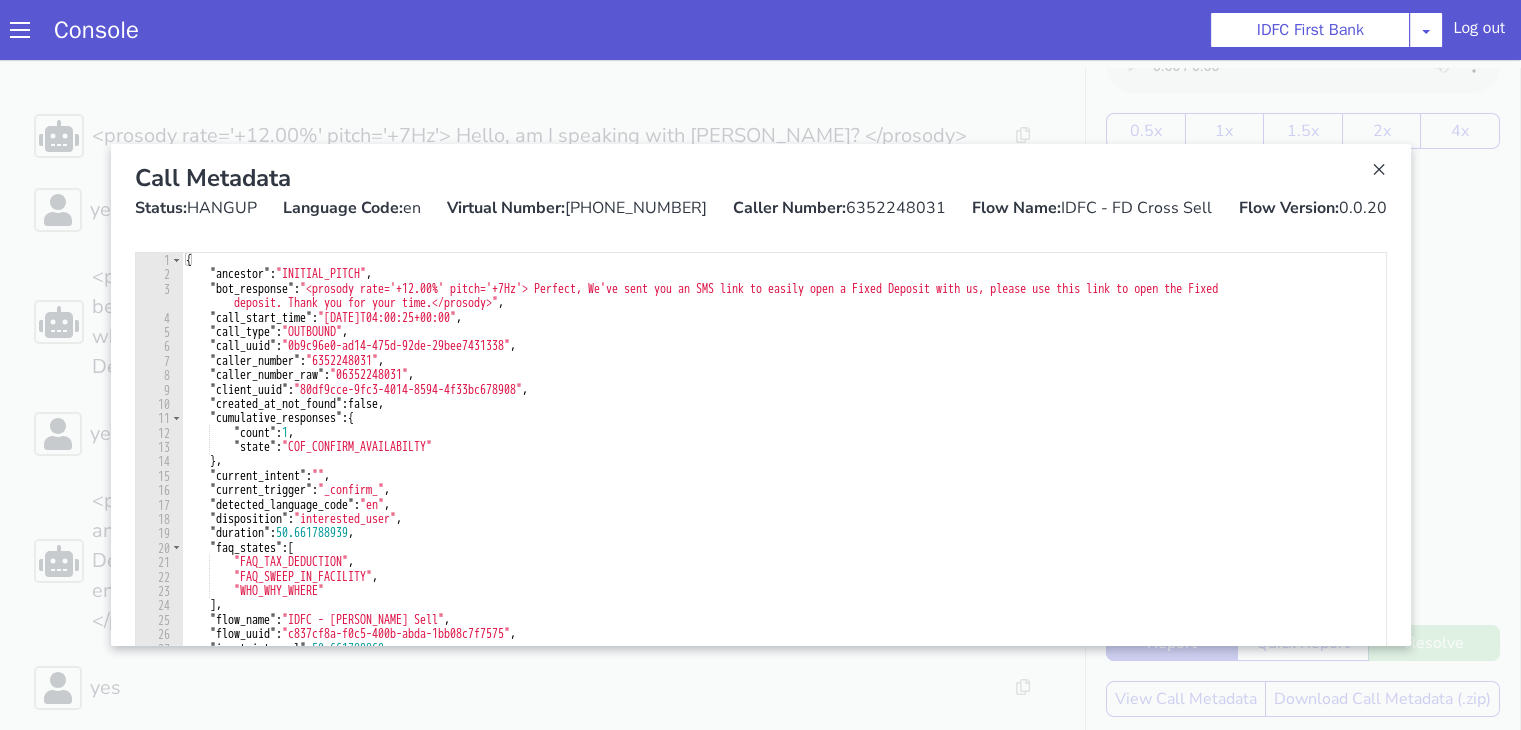 click at bounding box center (760, 395) 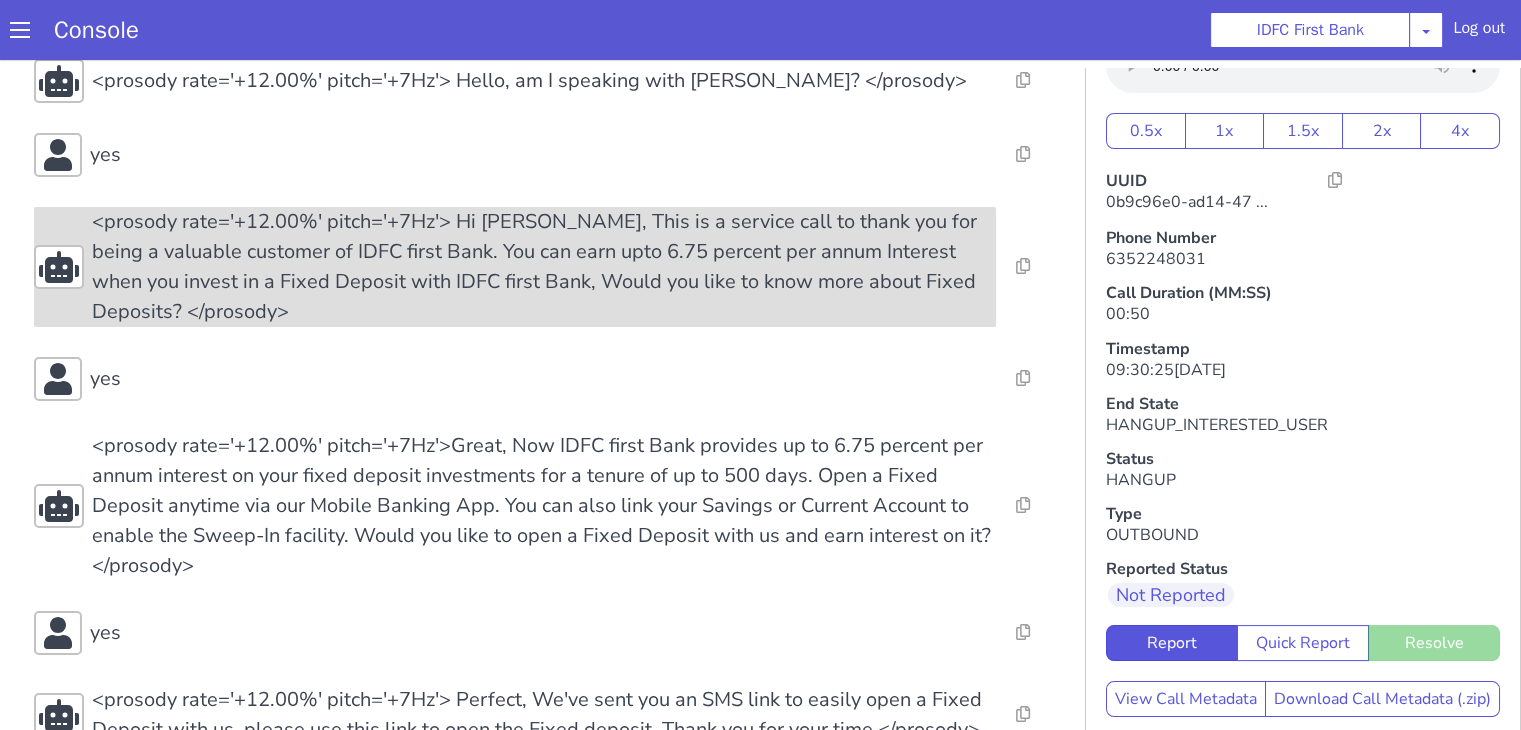 scroll, scrollTop: 105, scrollLeft: 0, axis: vertical 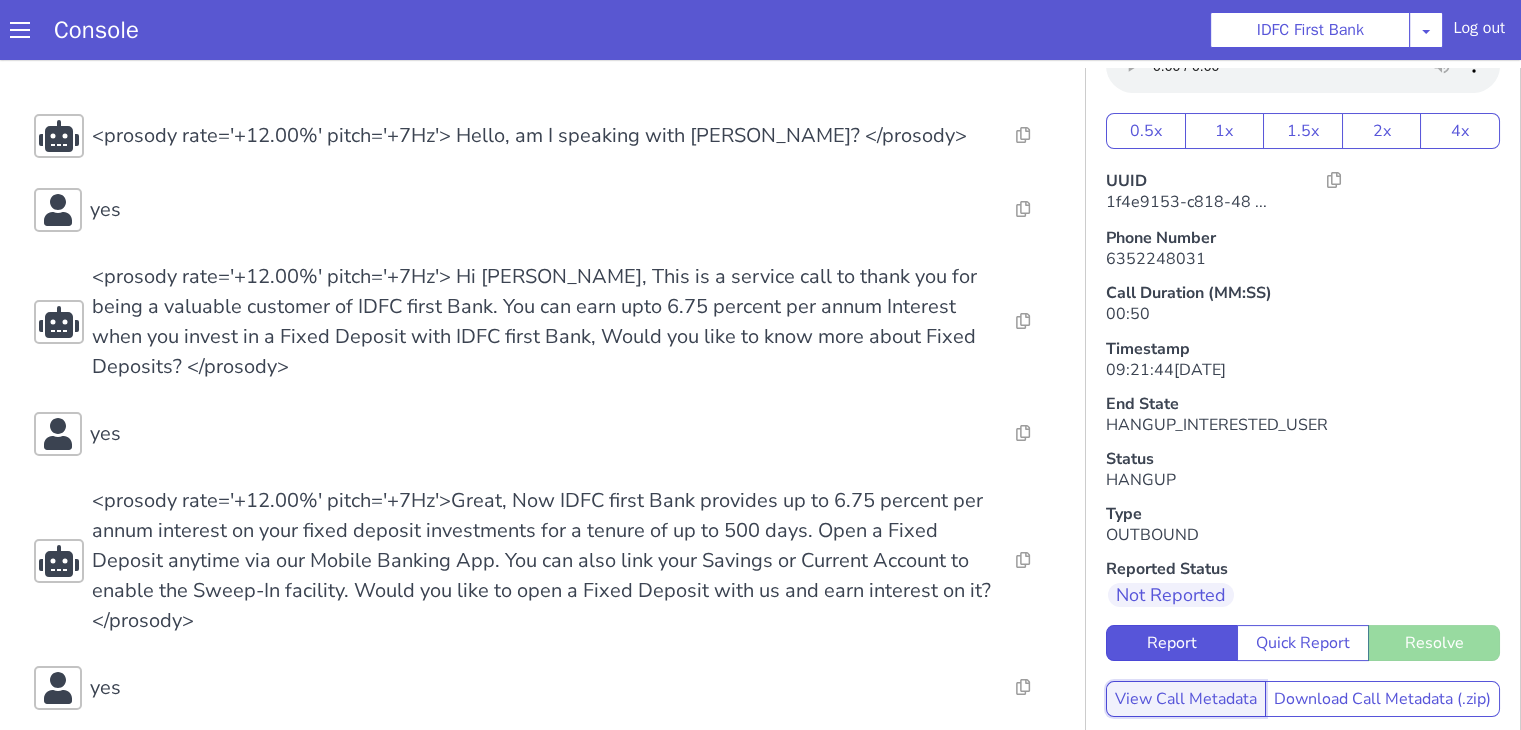 click on "View Call Metadata" at bounding box center [1186, 699] 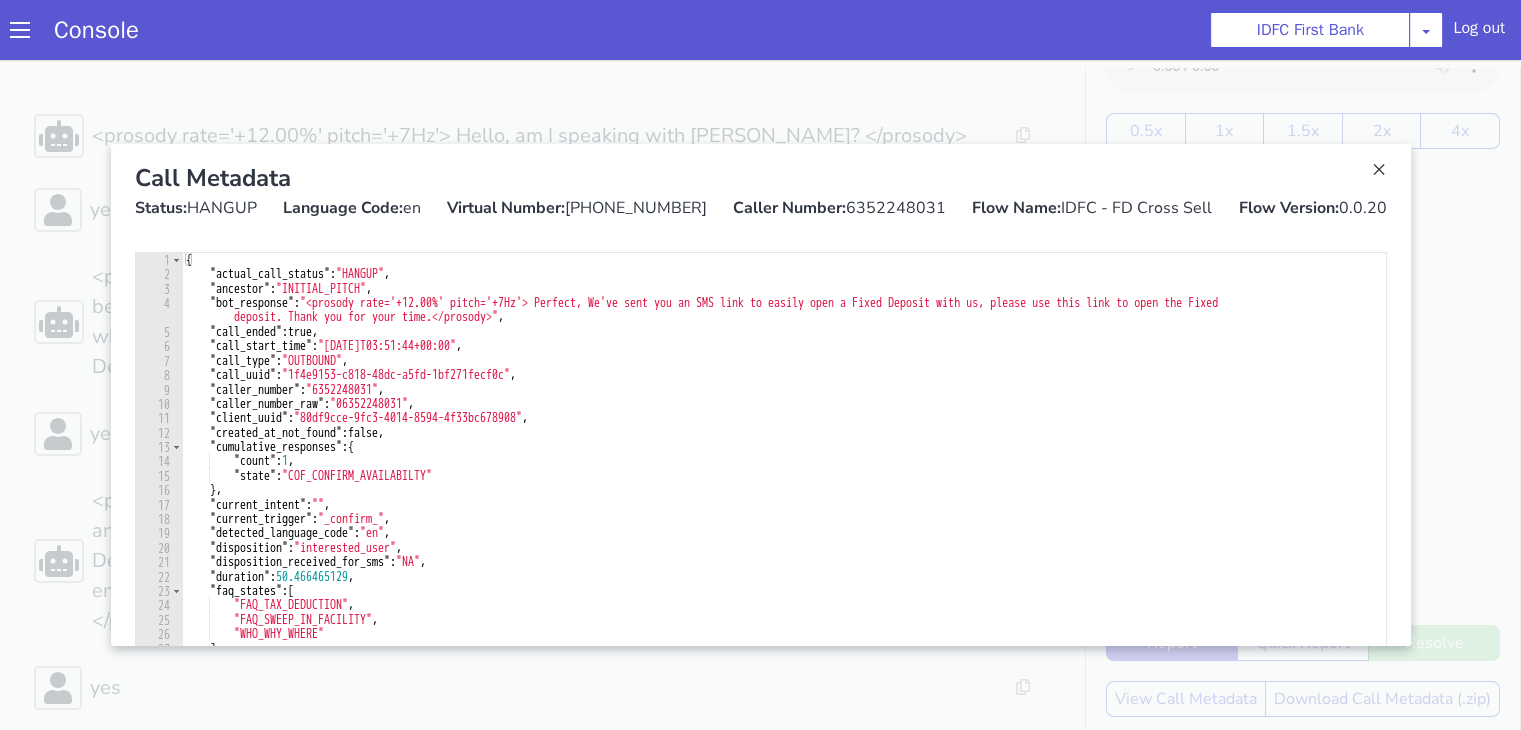 click at bounding box center (760, 395) 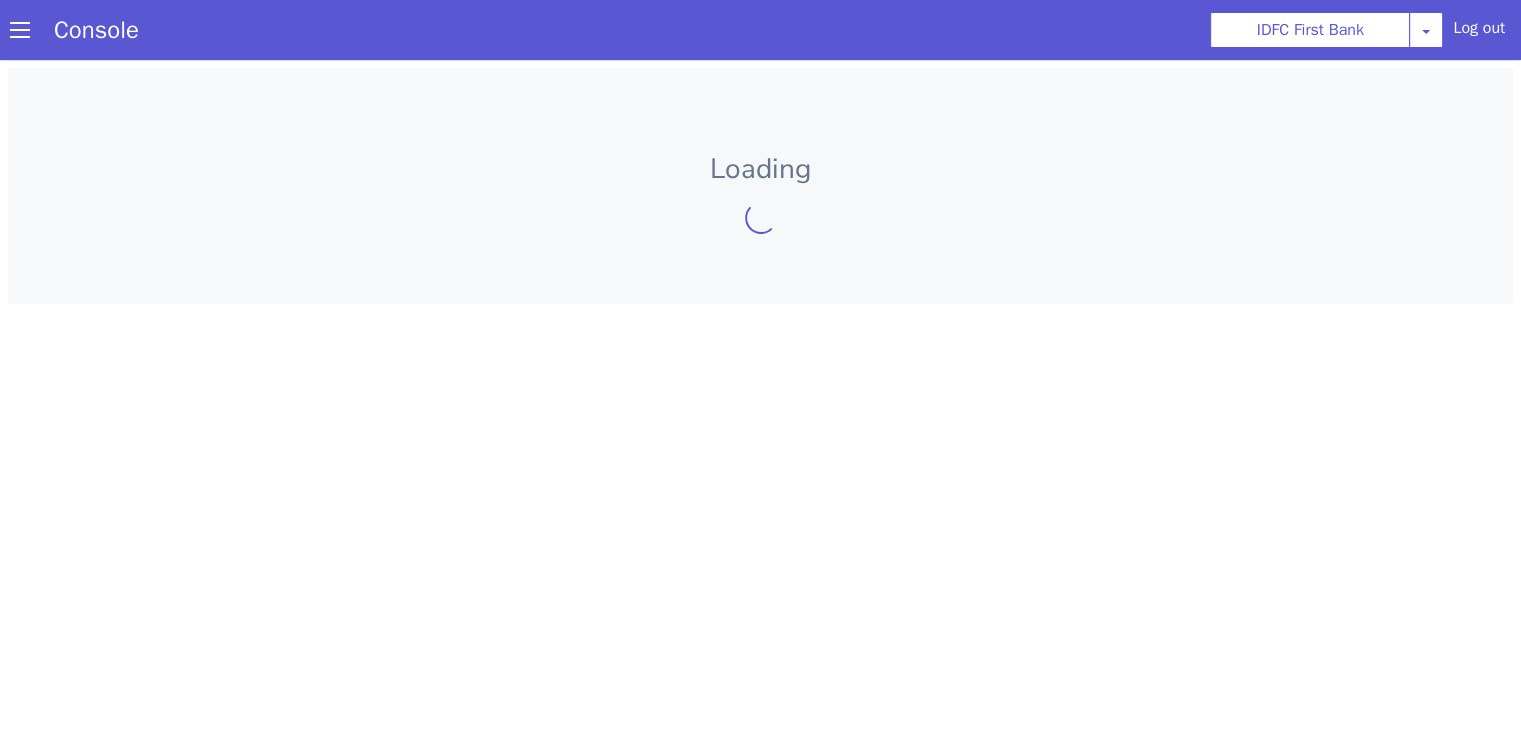 scroll, scrollTop: 0, scrollLeft: 0, axis: both 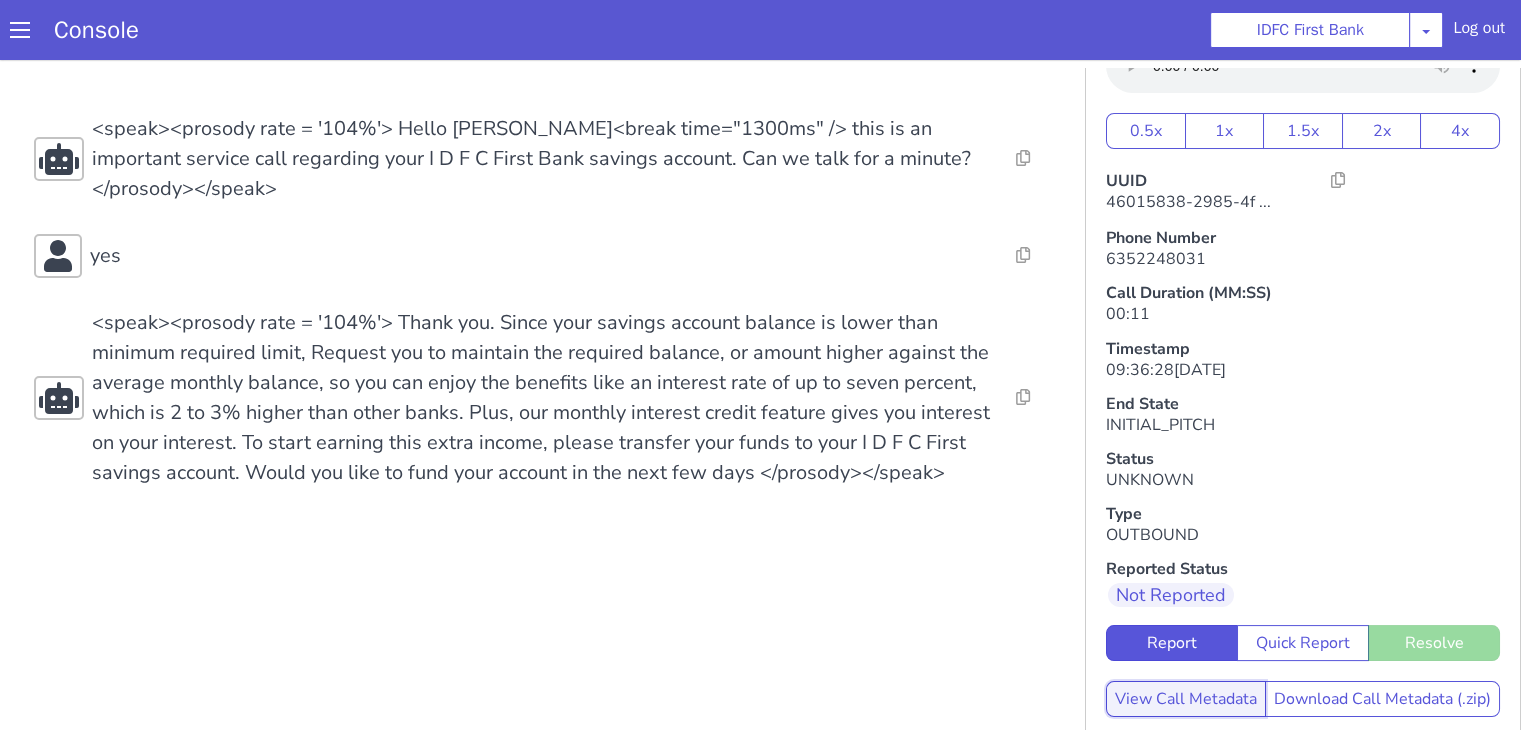click on "View Call Metadata" at bounding box center [1186, 699] 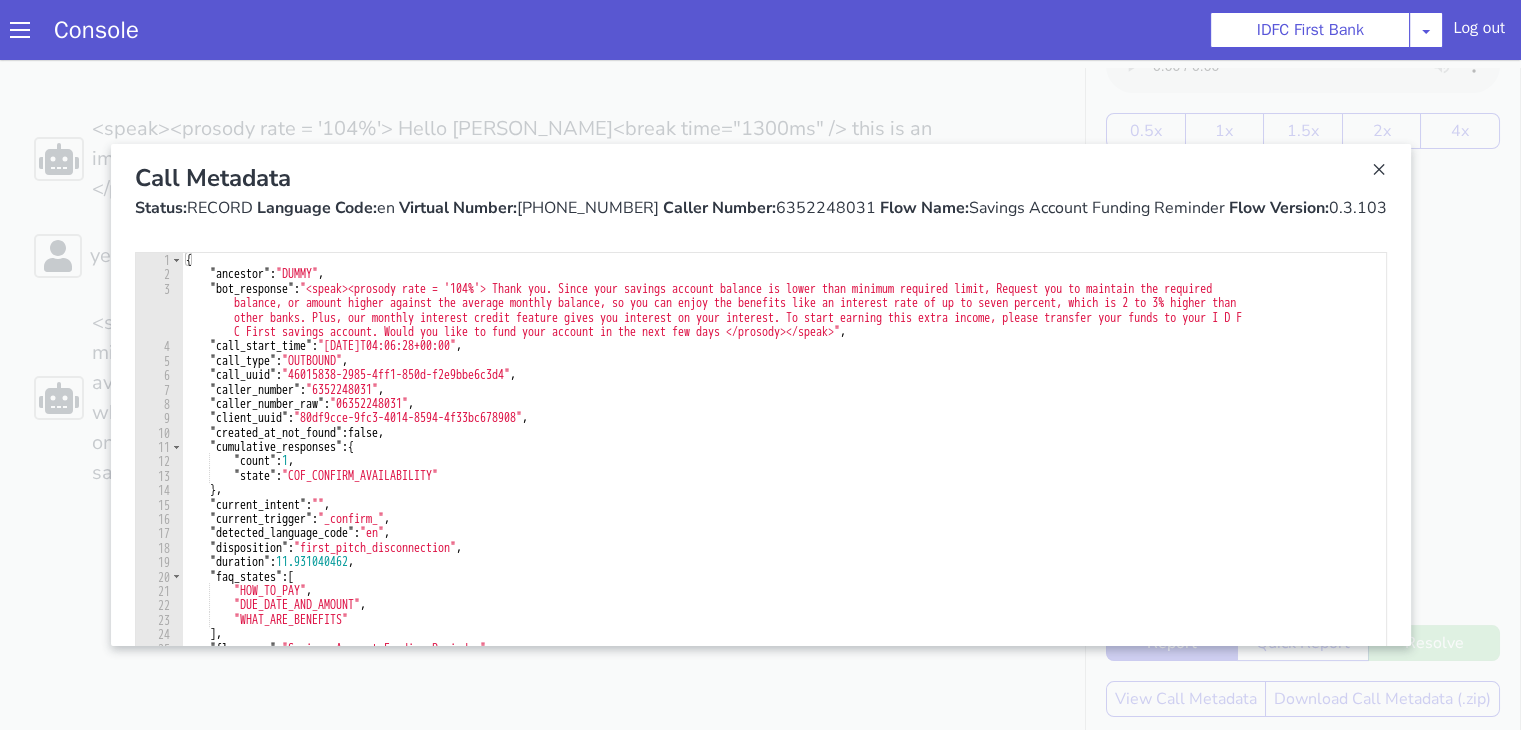 click at bounding box center [760, 395] 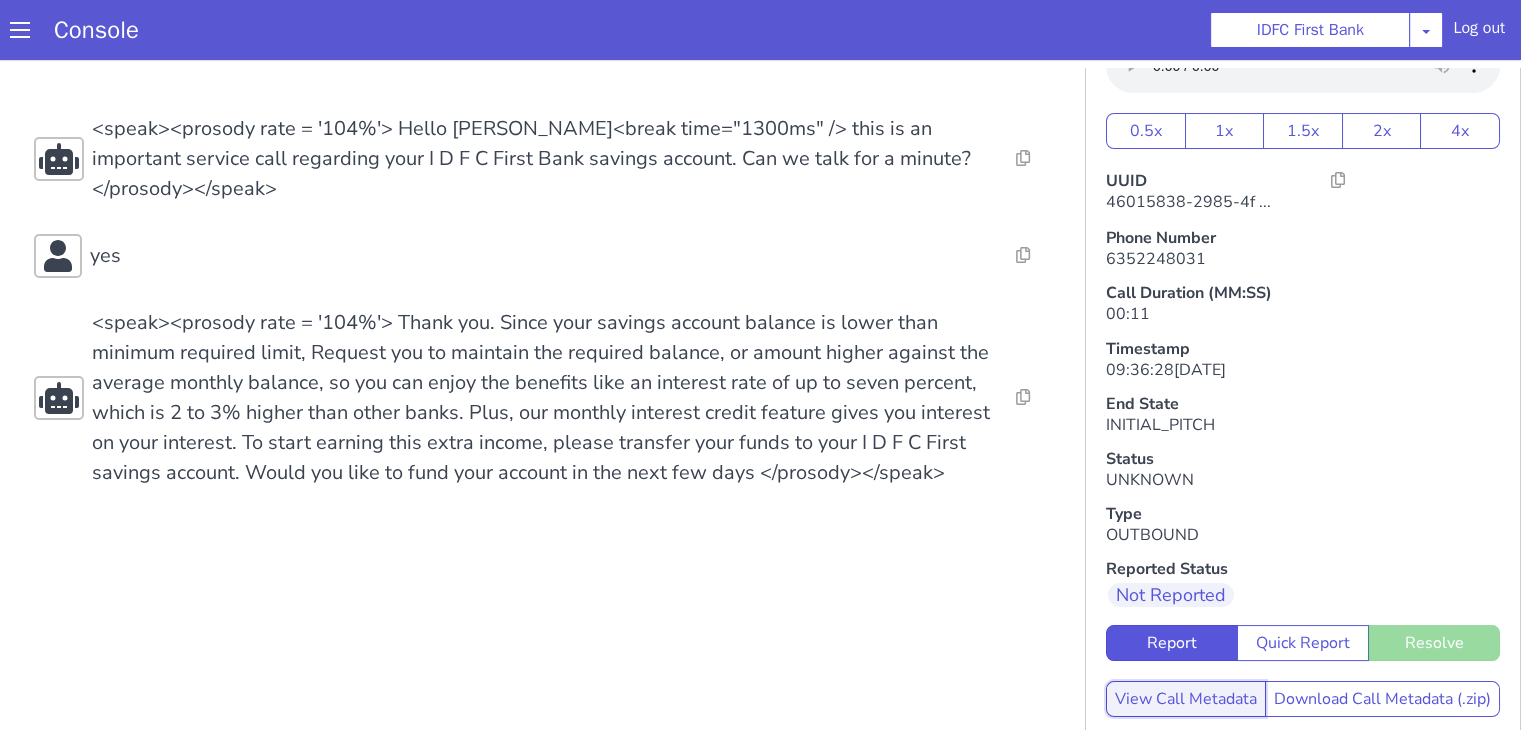 click on "View Call Metadata" at bounding box center [1186, 699] 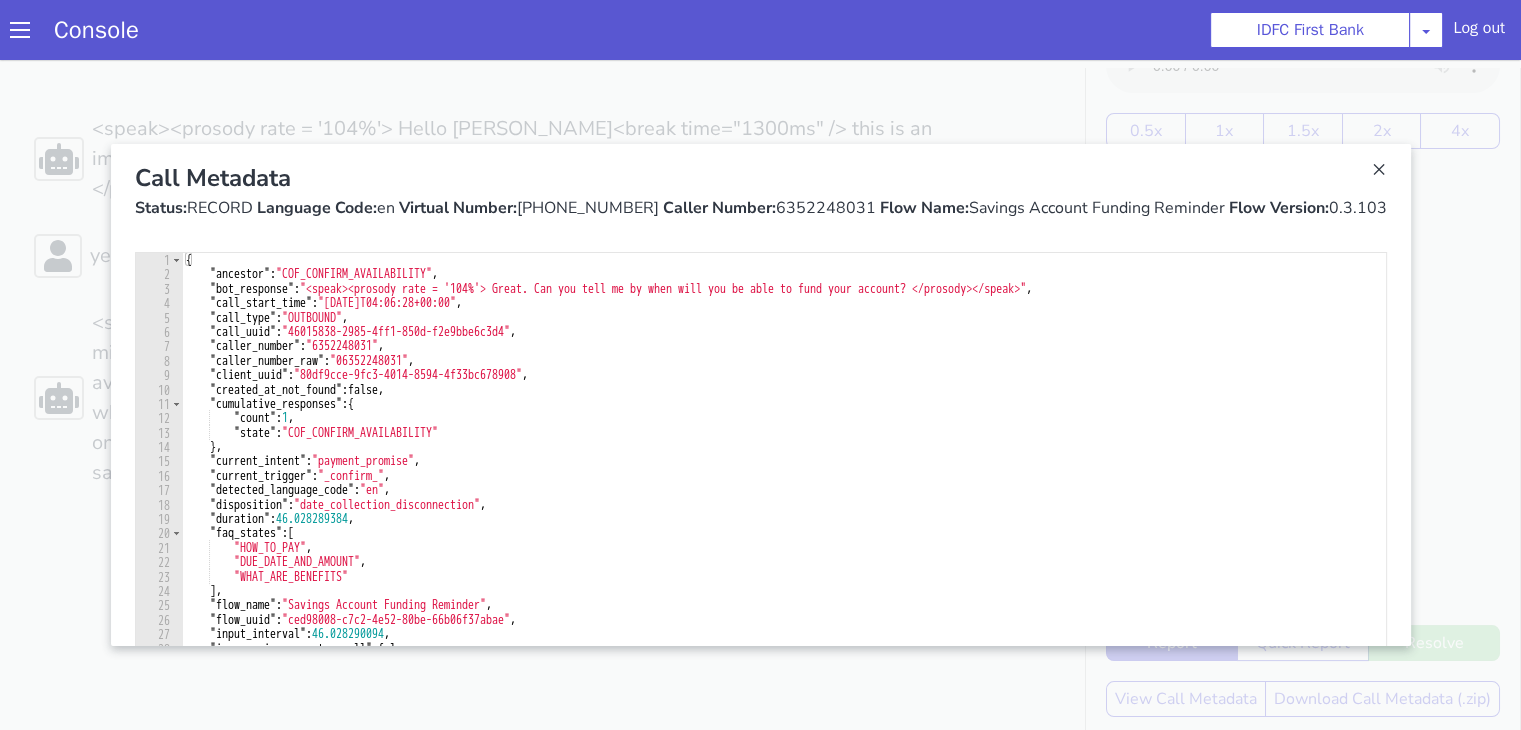 click on "Call Metadata" at bounding box center (761, 178) 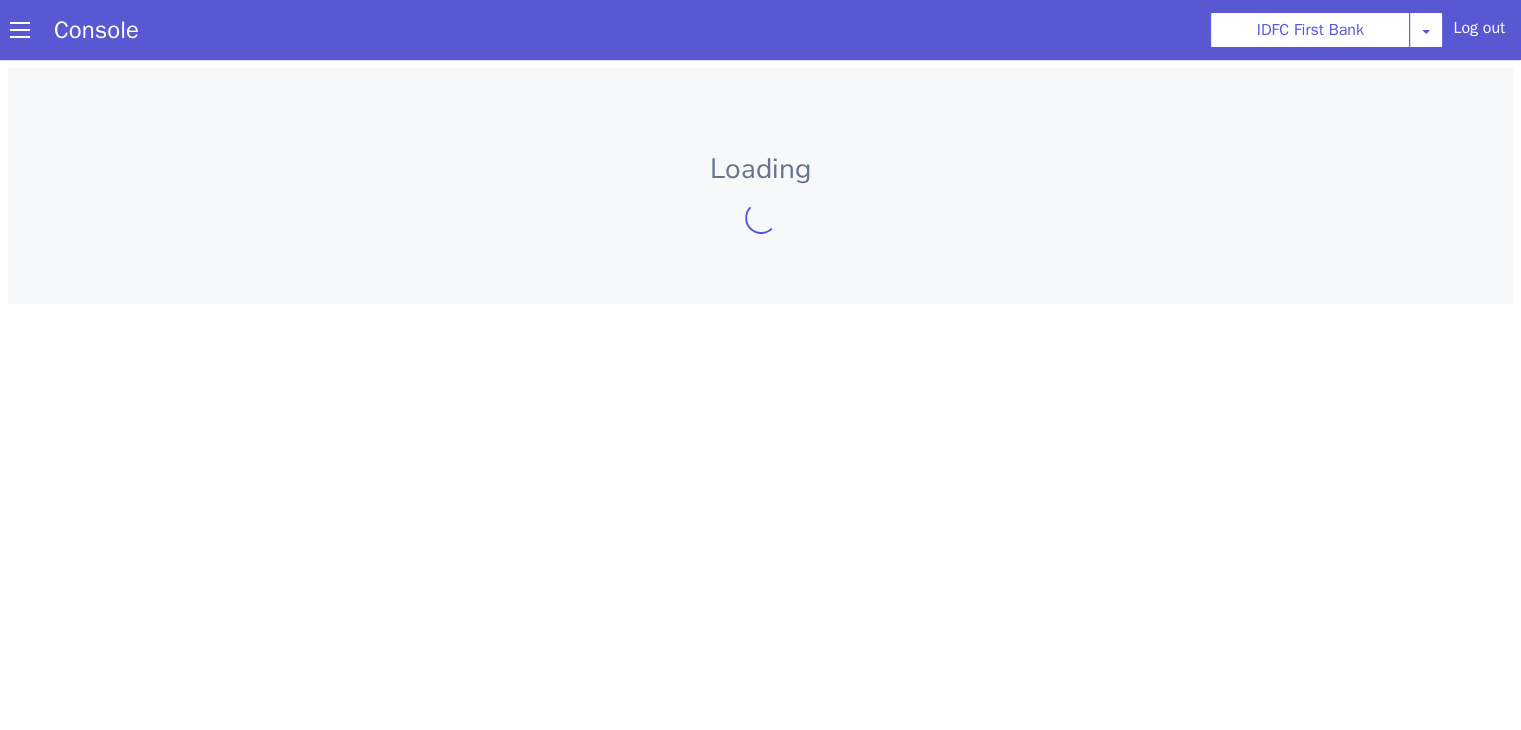 scroll, scrollTop: 0, scrollLeft: 0, axis: both 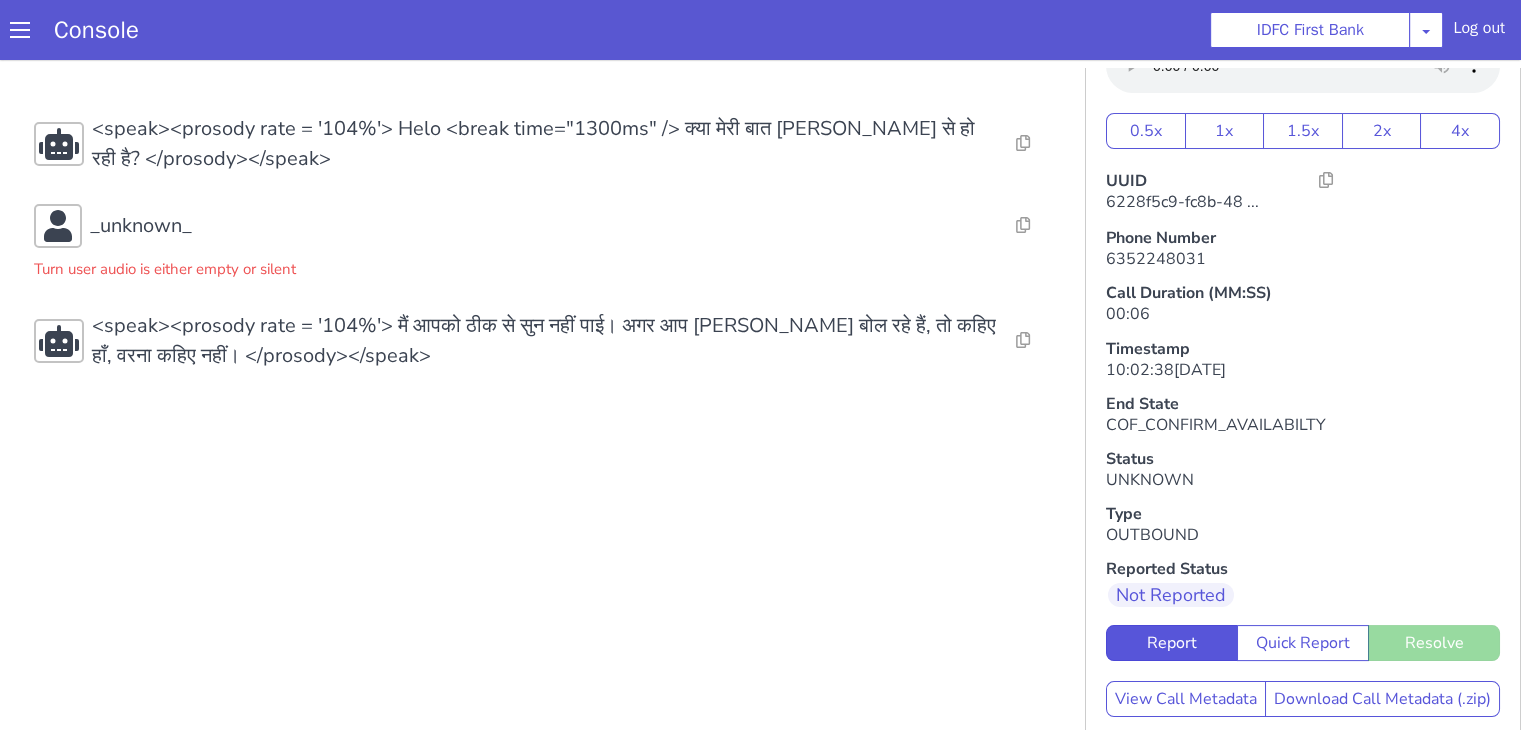 click on "View Call Metadata Download Call Metadata (.zip)" at bounding box center [1303, 689] 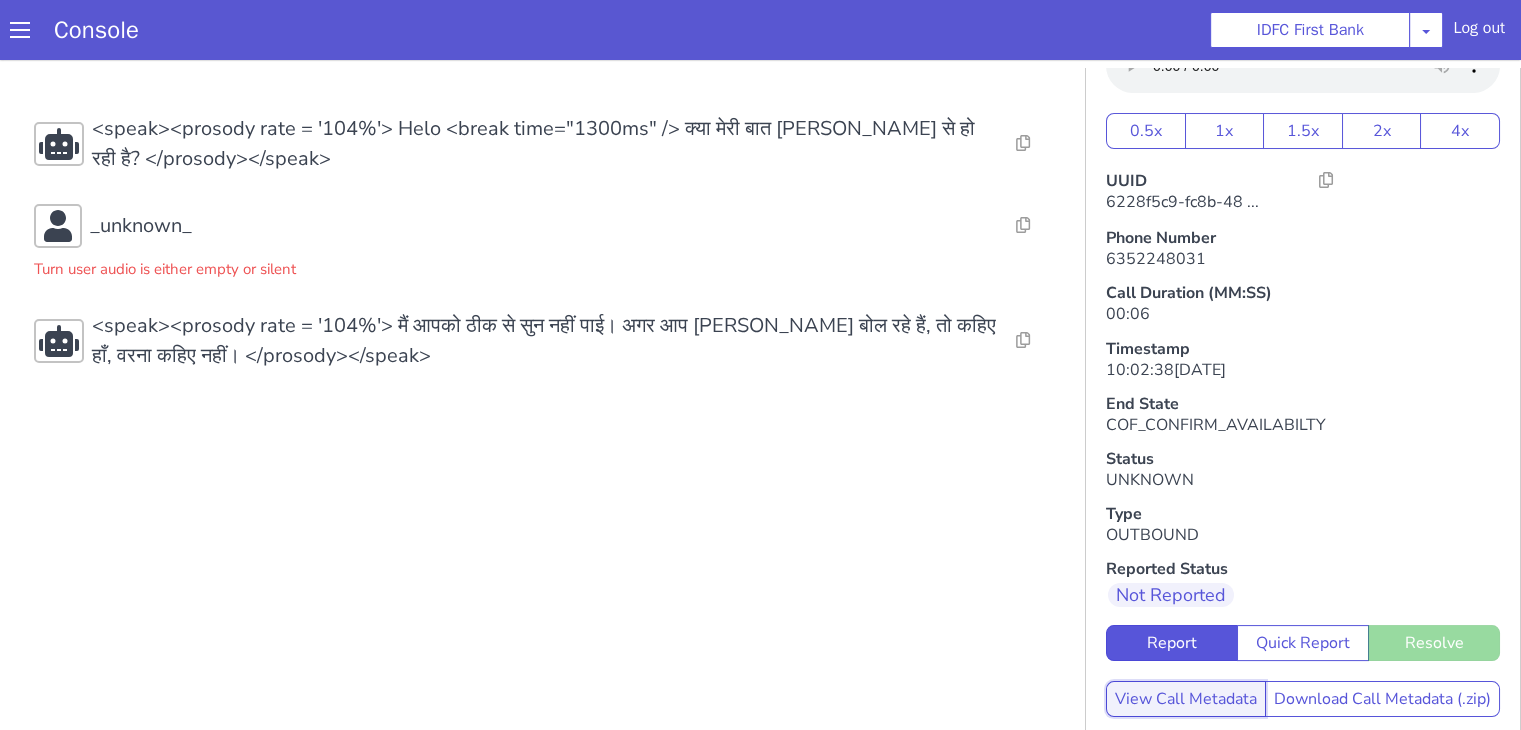click on "View Call Metadata" at bounding box center [1186, 699] 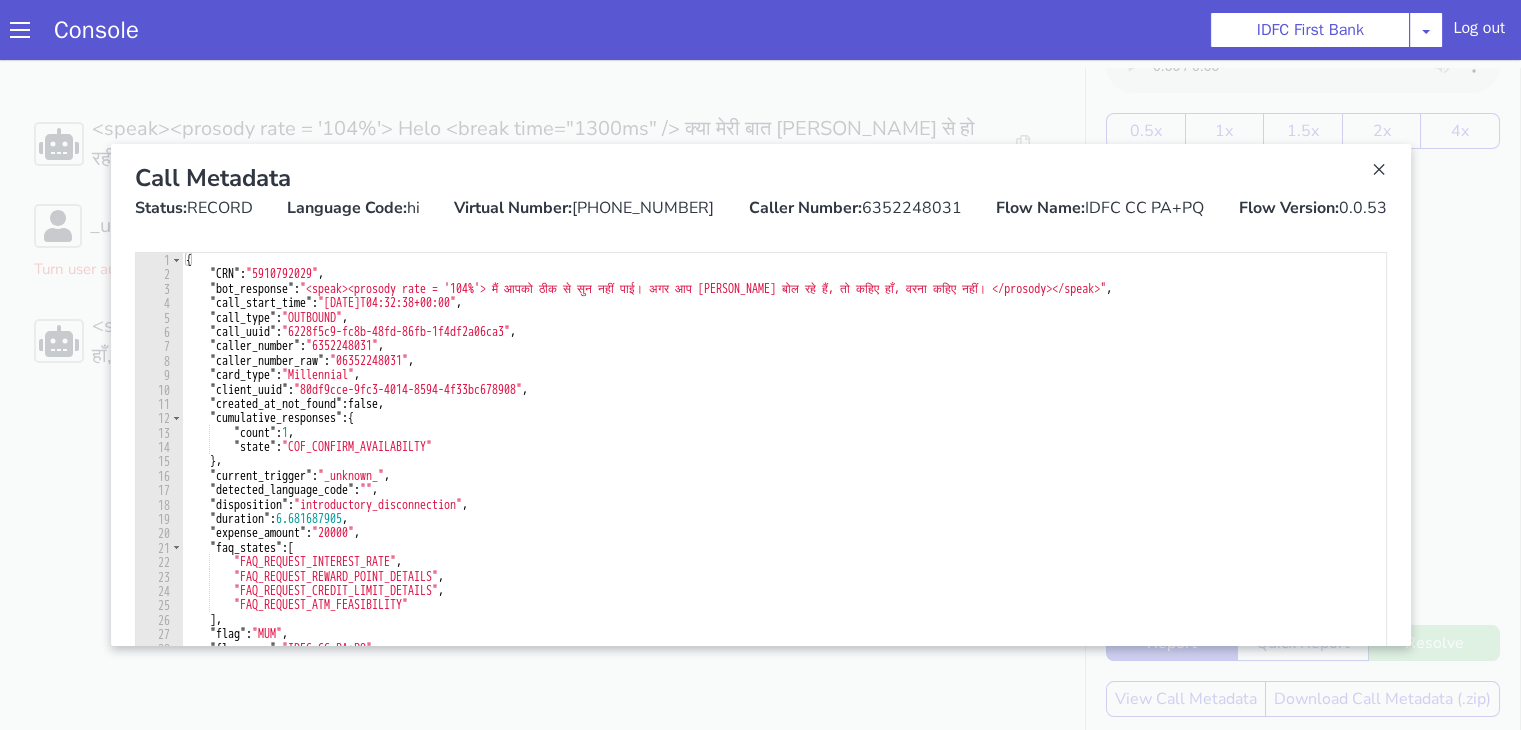 click at bounding box center [760, 395] 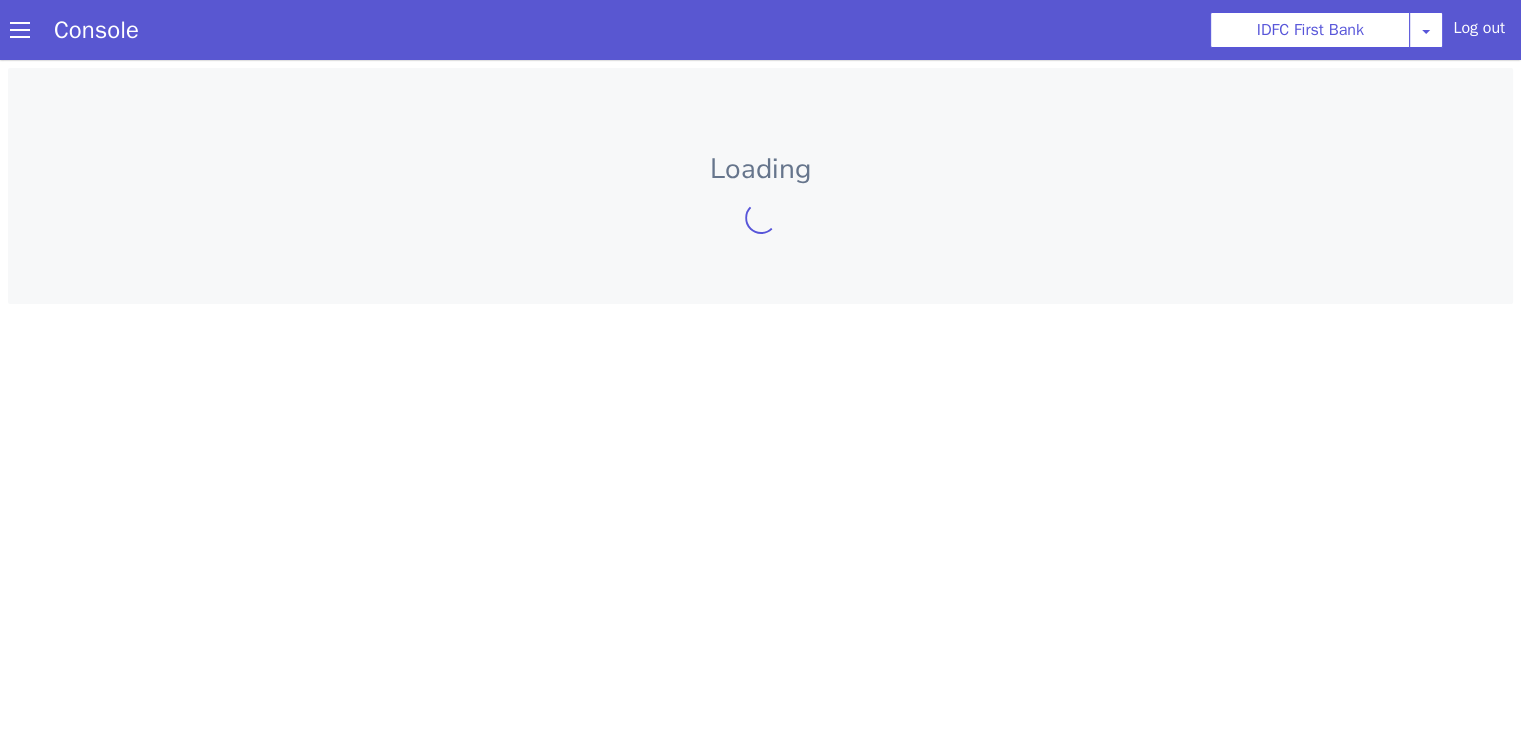 scroll, scrollTop: 0, scrollLeft: 0, axis: both 